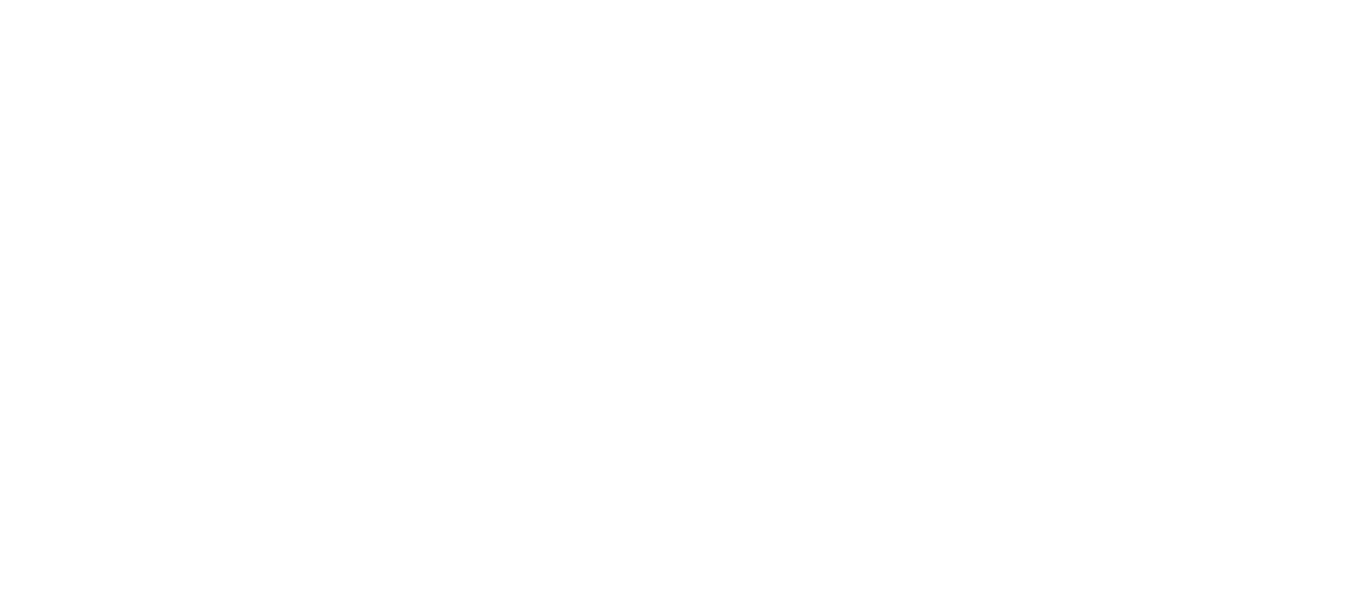 scroll, scrollTop: 0, scrollLeft: 0, axis: both 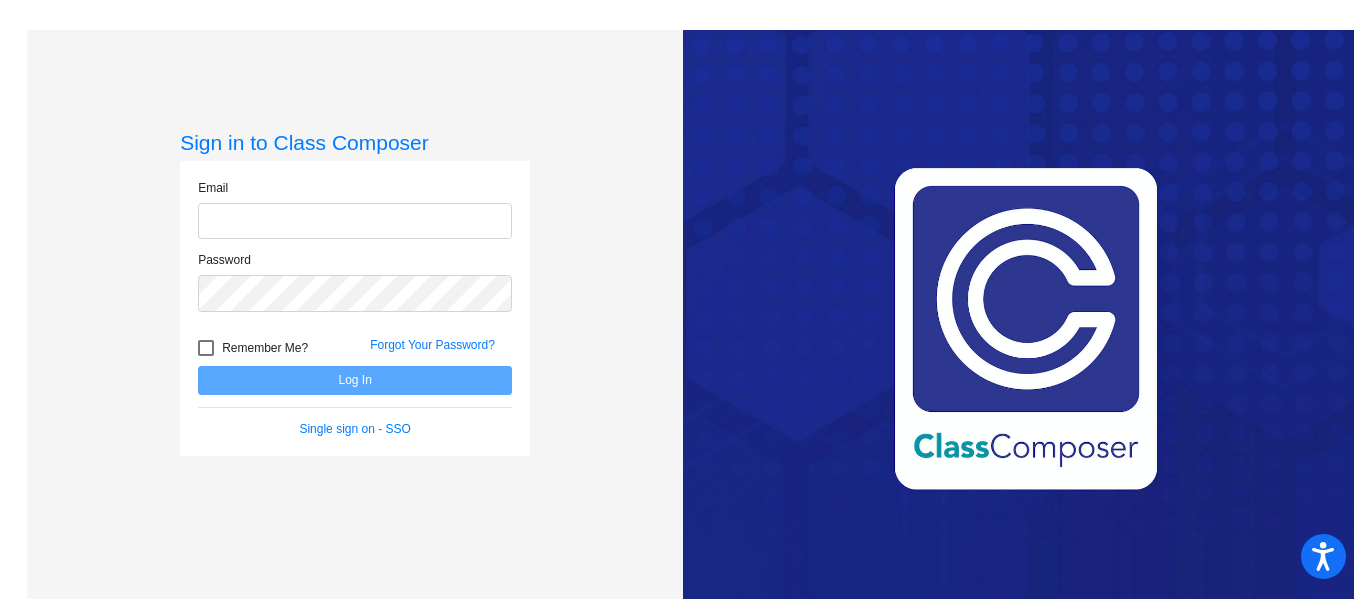 type on "[PERSON_NAME][EMAIL_ADDRESS][PERSON_NAME][DOMAIN_NAME]" 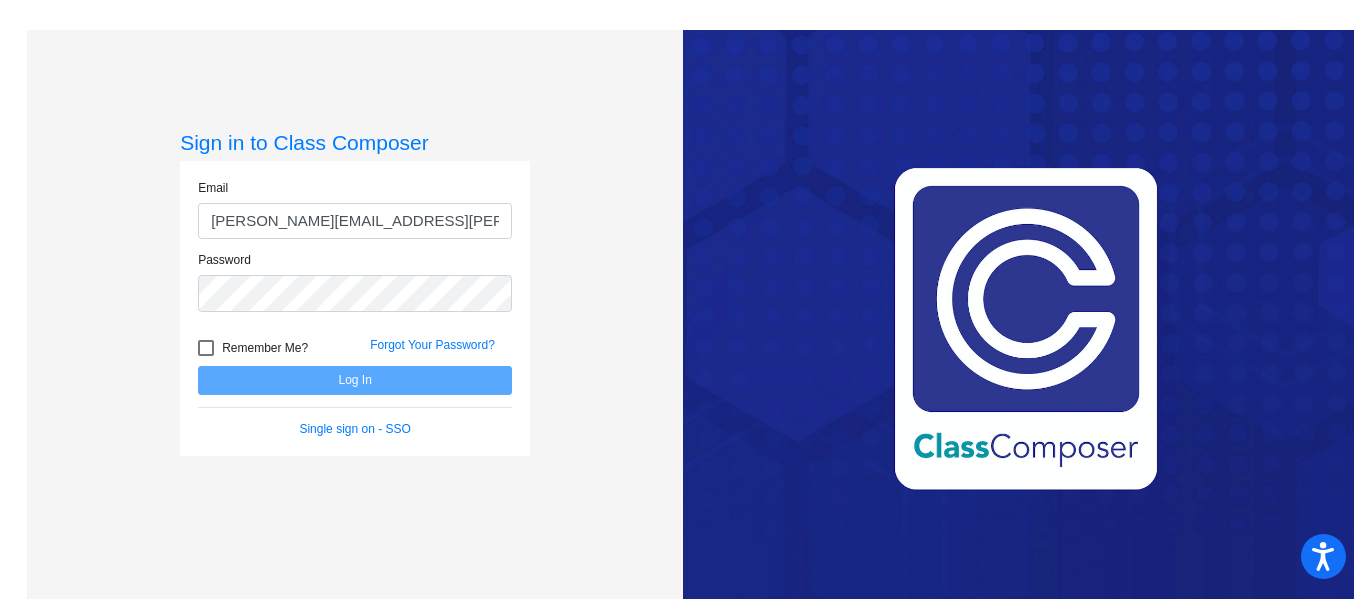 click at bounding box center (206, 348) 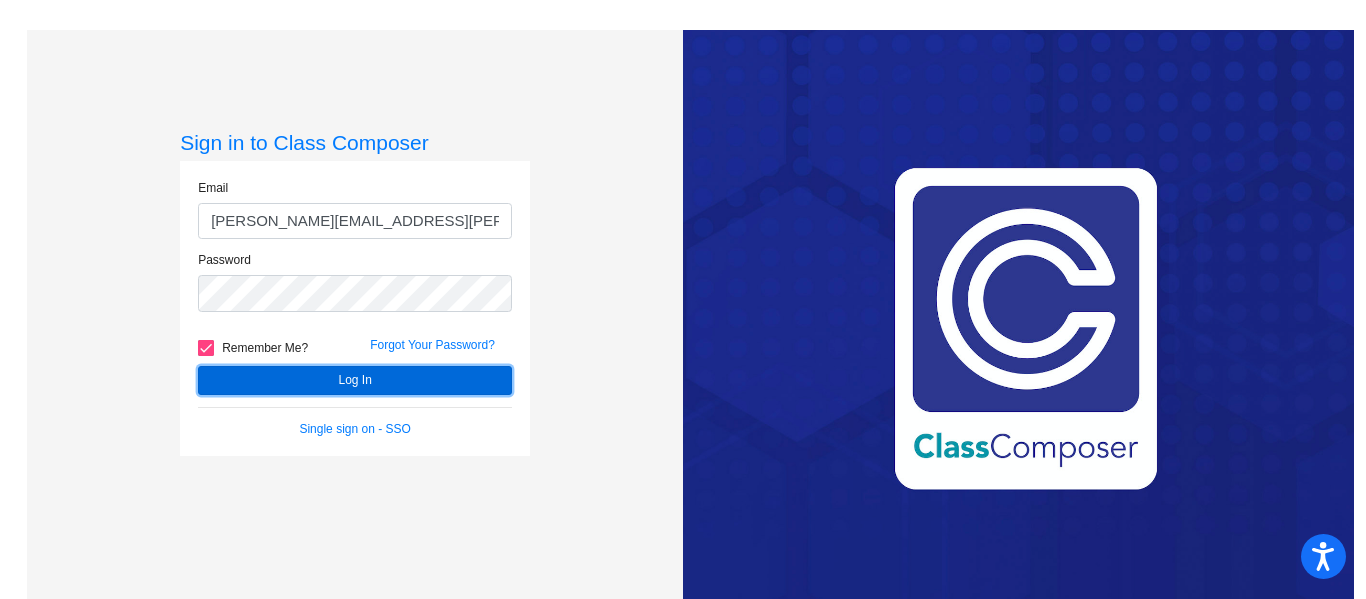 click on "Log In" 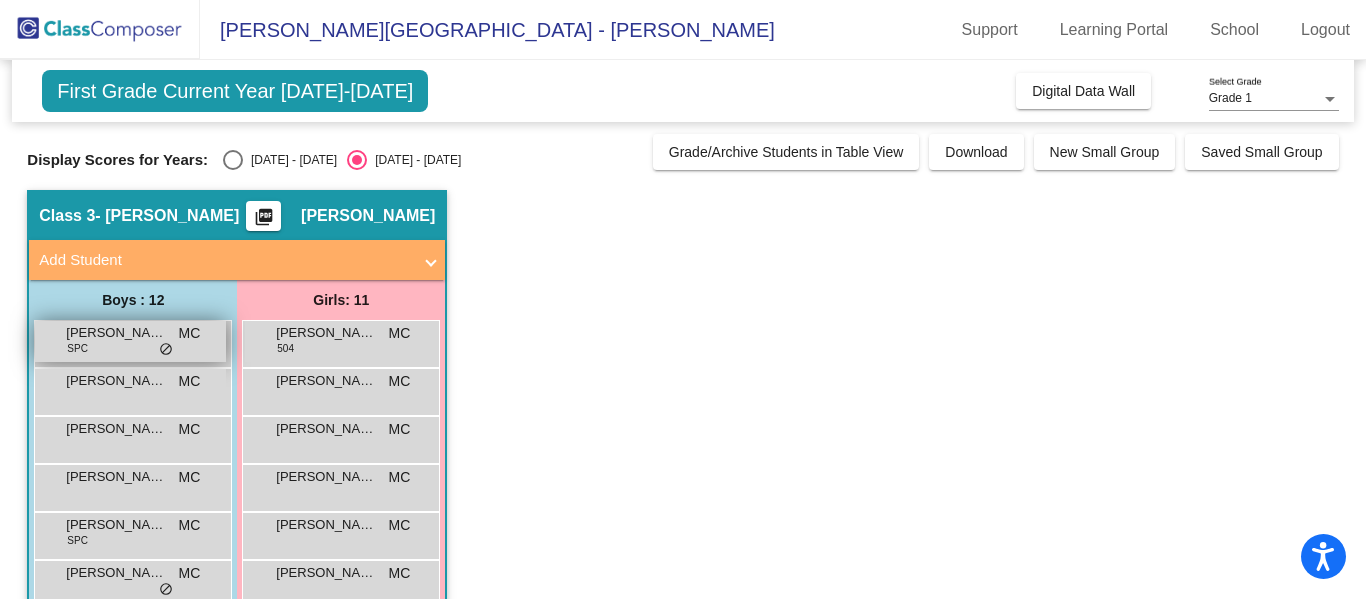 click on "[PERSON_NAME]" at bounding box center (116, 333) 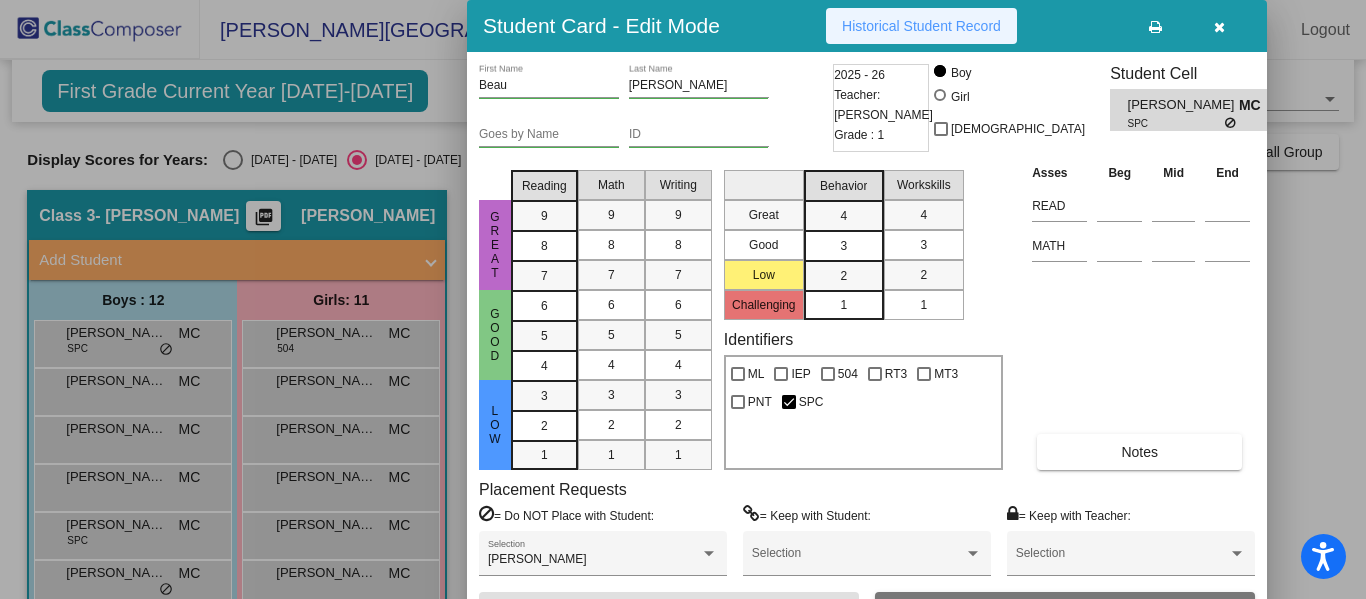 click on "Historical Student Record" at bounding box center (921, 26) 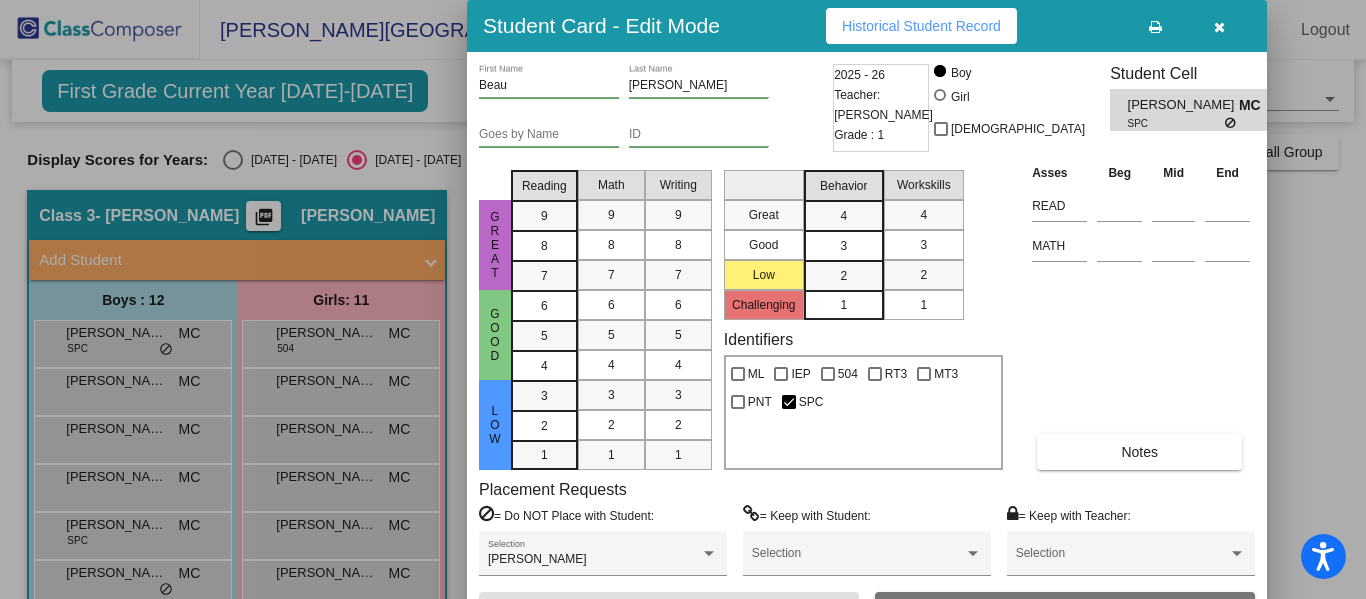 click at bounding box center (1219, 26) 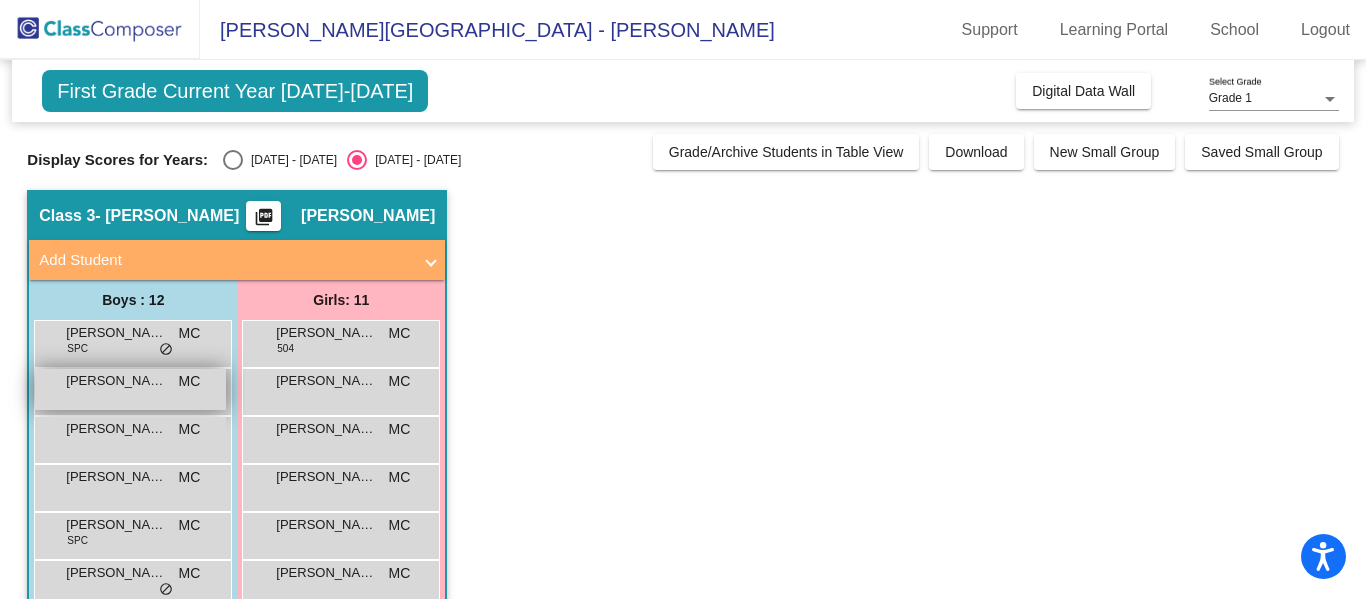 click on "[PERSON_NAME]" at bounding box center (116, 381) 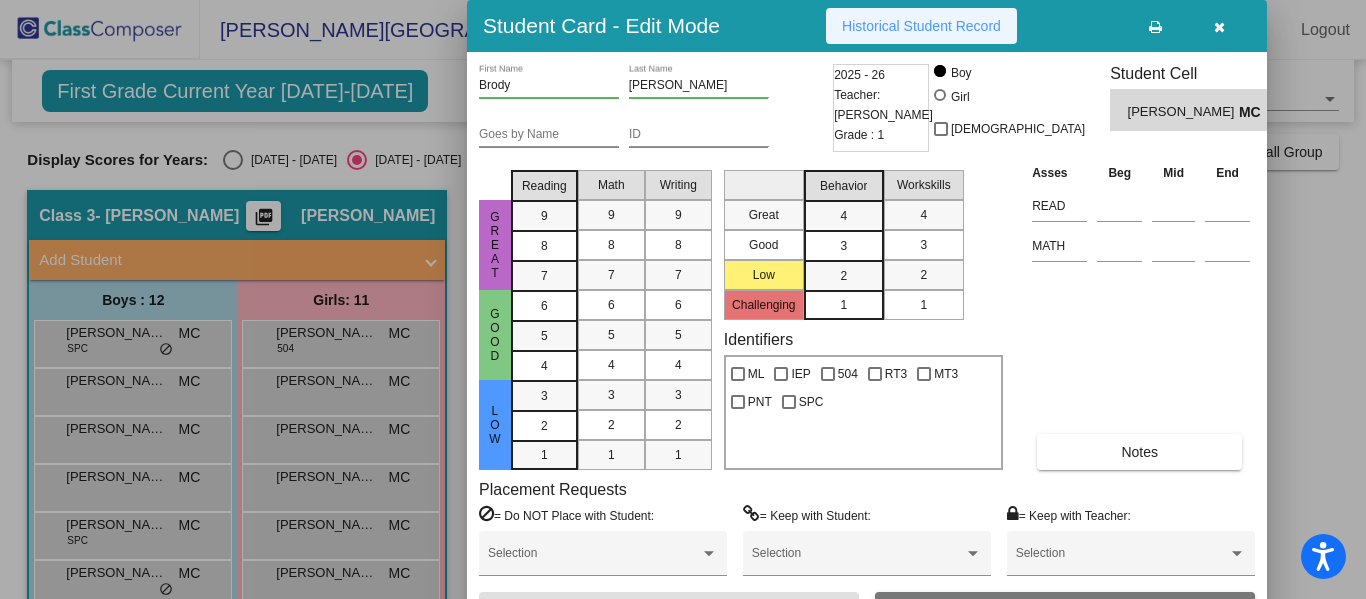 click on "Historical Student Record" at bounding box center [921, 26] 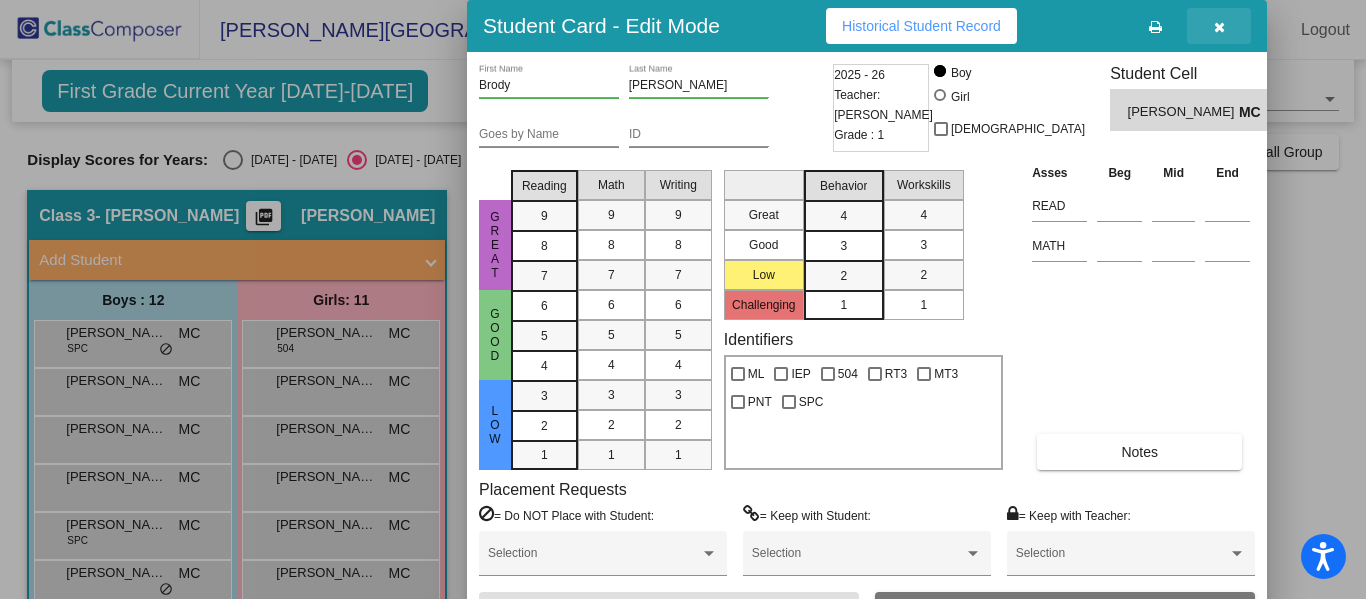 click at bounding box center [1219, 27] 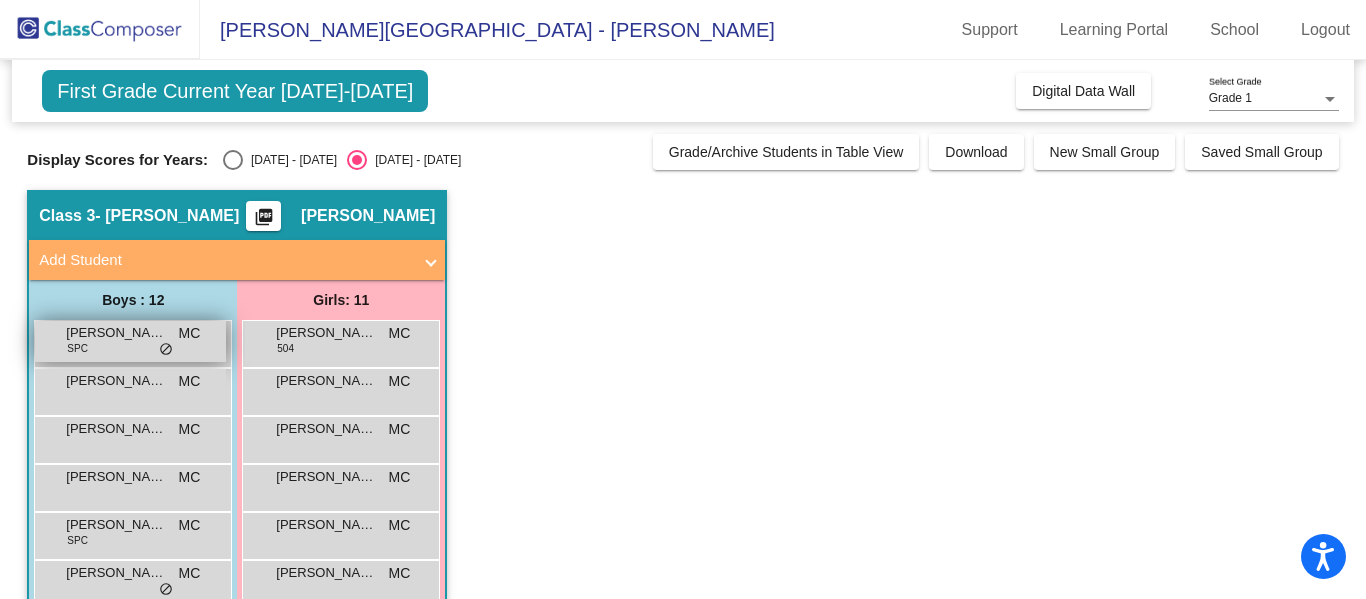 click on "[PERSON_NAME]" at bounding box center (116, 333) 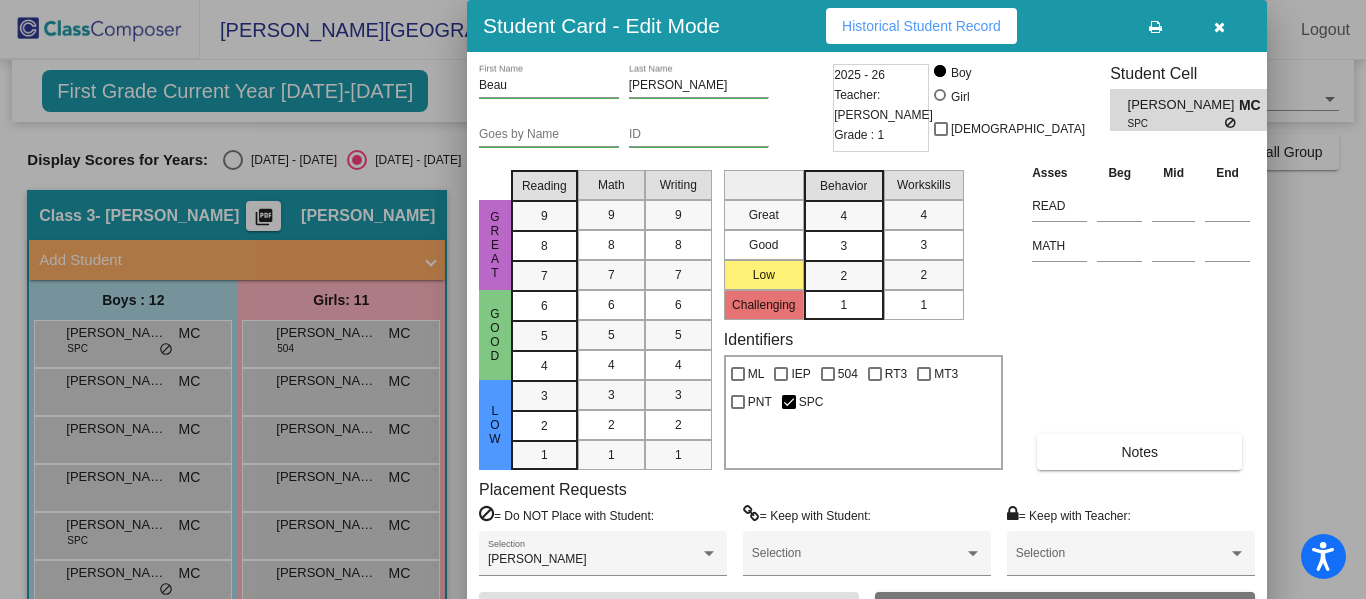 click on "Asses Beg Mid End READ MATH  Notes" at bounding box center (1141, 316) 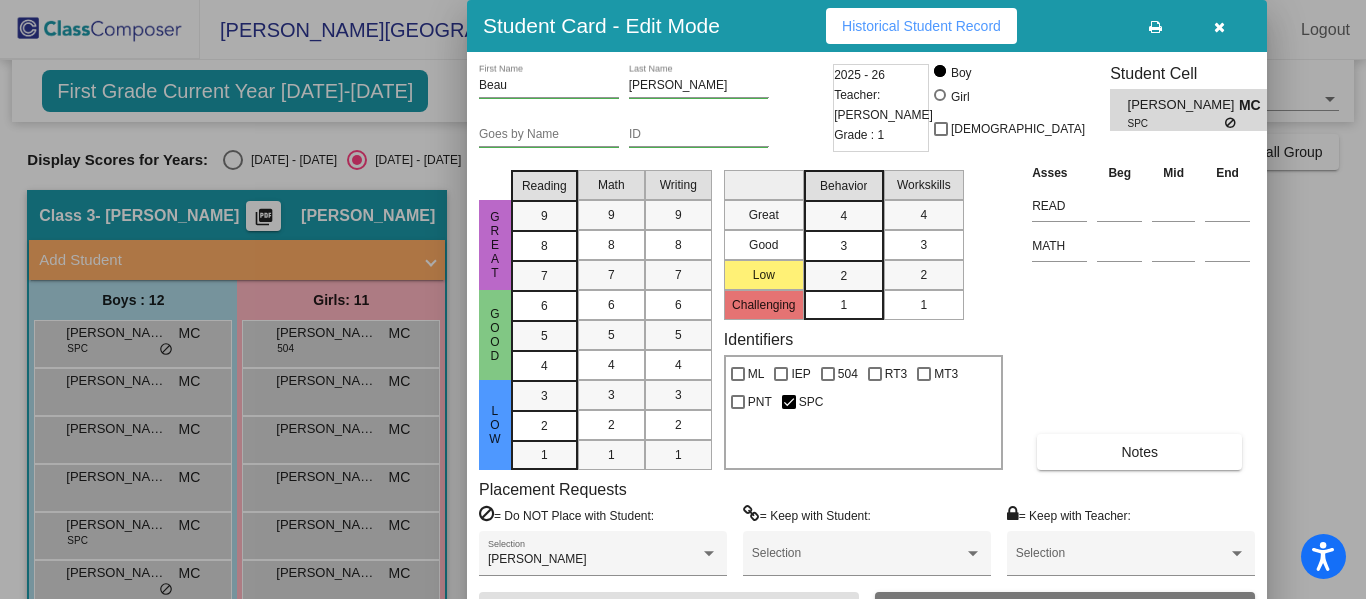 click on "Asses Beg Mid End READ MATH  Notes" at bounding box center [1141, 316] 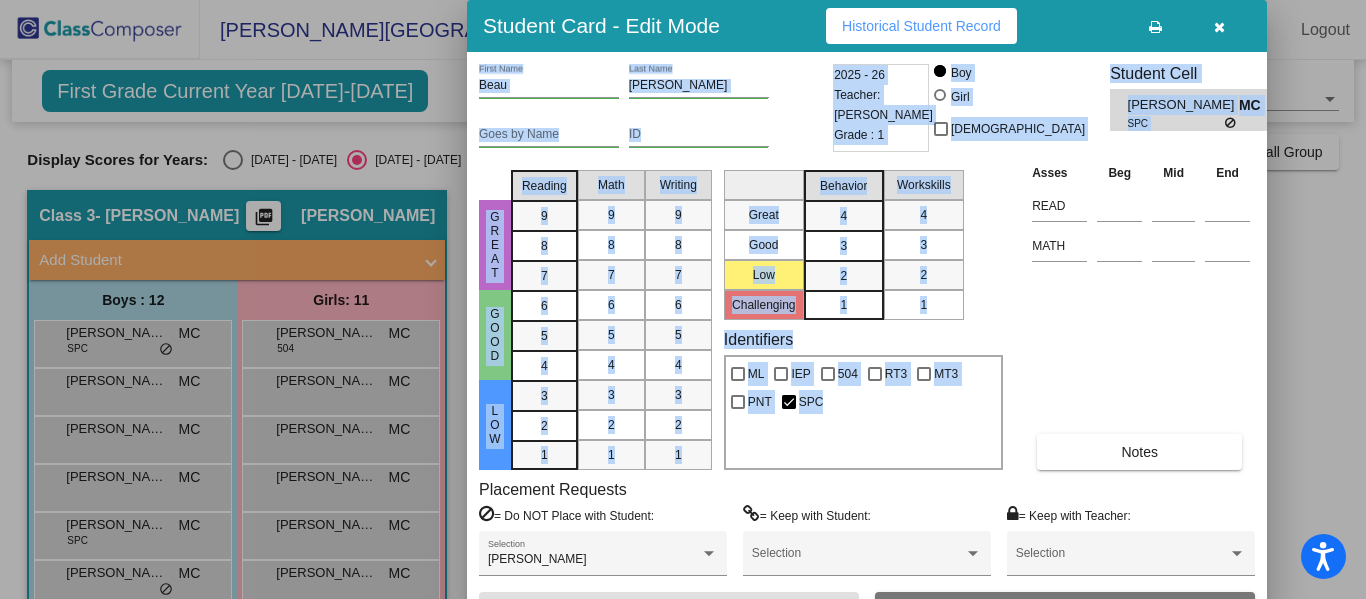 drag, startPoint x: 1231, startPoint y: 334, endPoint x: 1238, endPoint y: 644, distance: 310.079 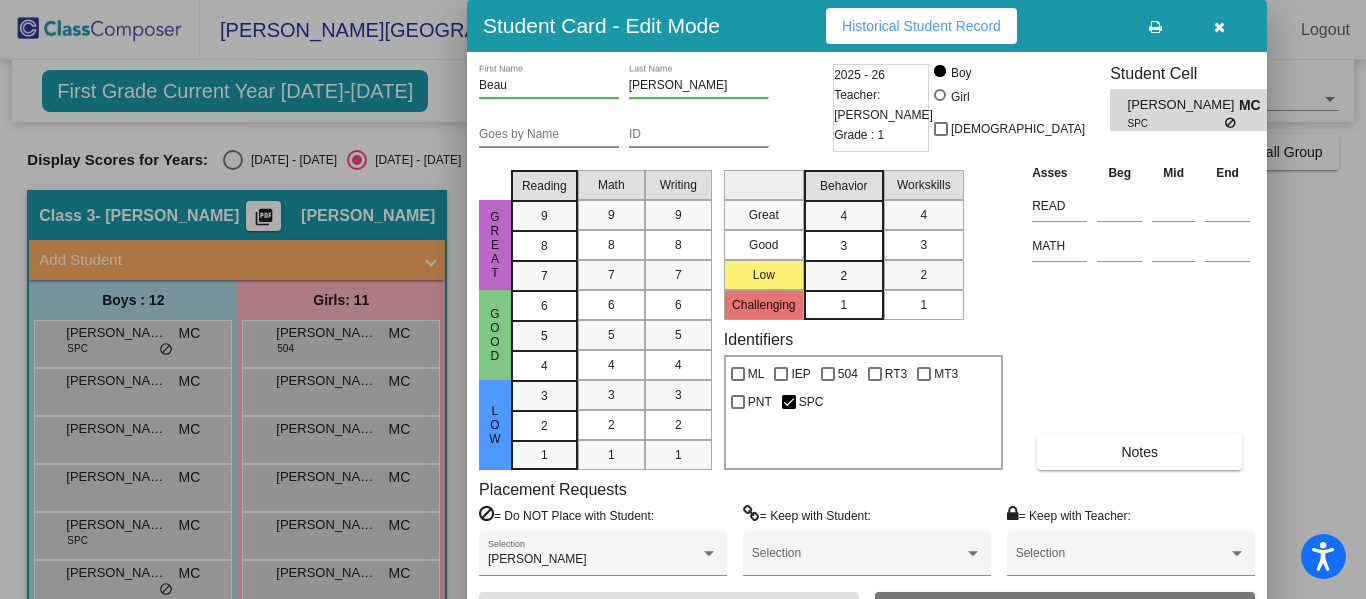 click on "Placement Requests  = Do NOT Place with Student: [PERSON_NAME] Selection  = Keep with Student:   Selection  = Keep with Teacher:   Selection" at bounding box center (867, 536) 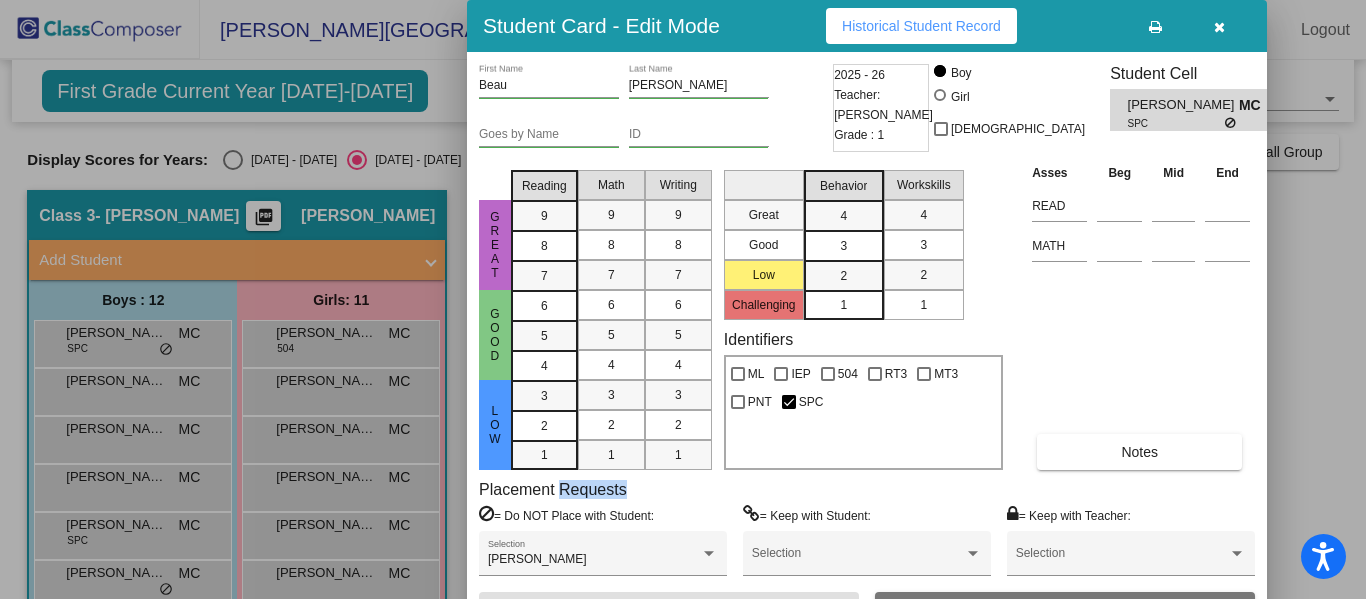 click on "Placement Requests  = Do NOT Place with Student: [PERSON_NAME] Selection  = Keep with Student:   Selection  = Keep with Teacher:   Selection" at bounding box center [867, 536] 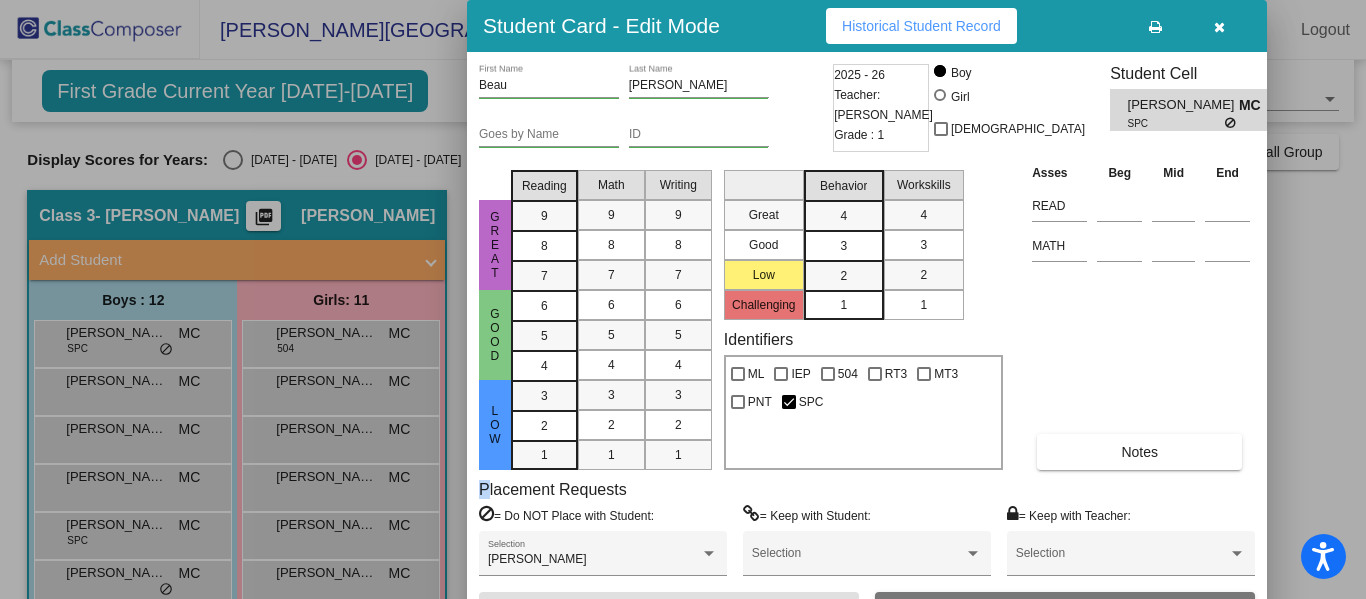 click on "Placement Requests  = Do NOT Place with Student: [PERSON_NAME] Selection  = Keep with Student:   Selection  = Keep with Teacher:   Selection" at bounding box center (867, 536) 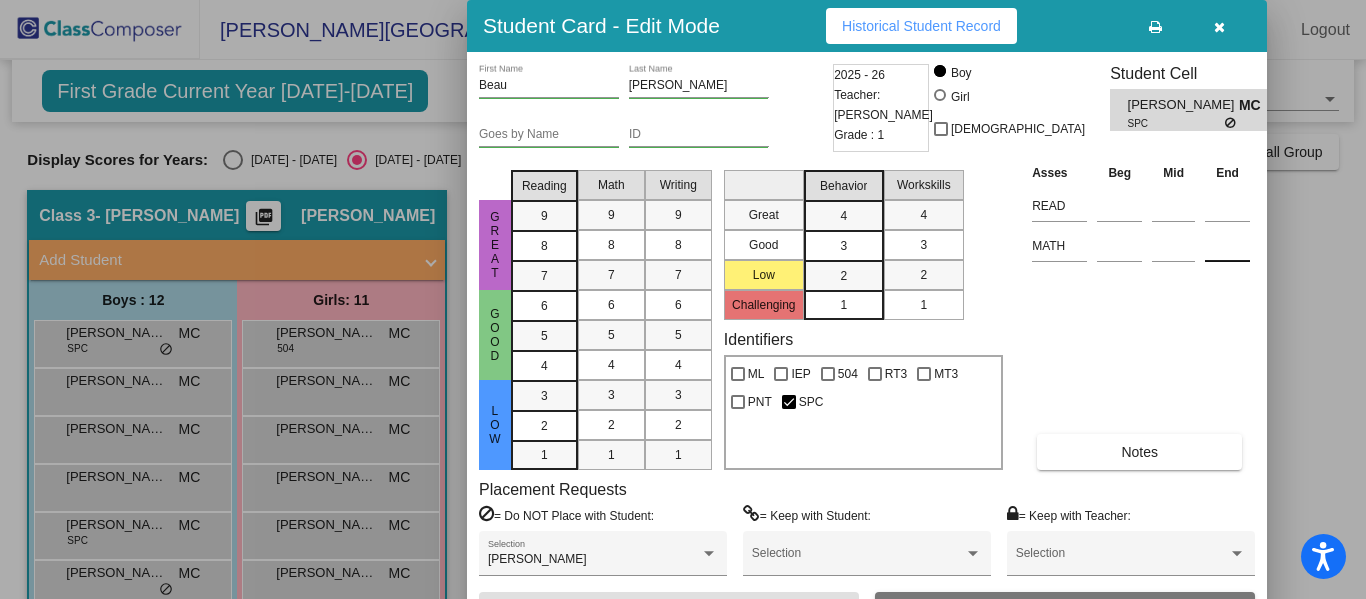 click at bounding box center (1227, 243) 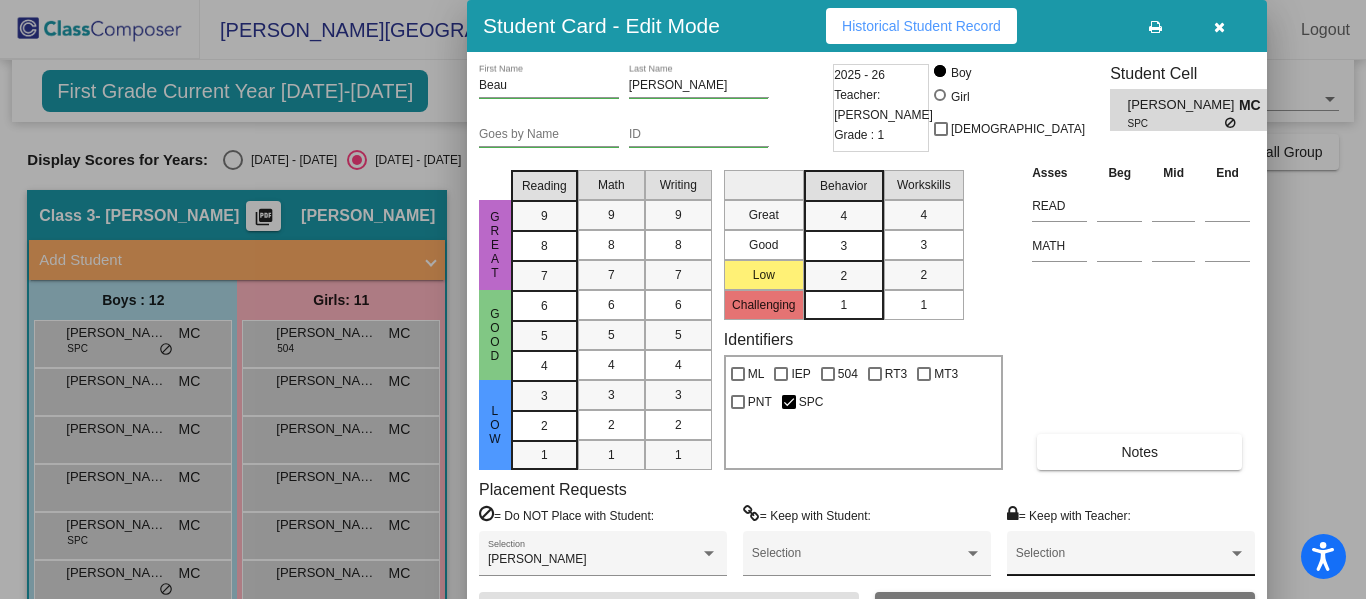 drag, startPoint x: 1253, startPoint y: 183, endPoint x: 1240, endPoint y: 575, distance: 392.2155 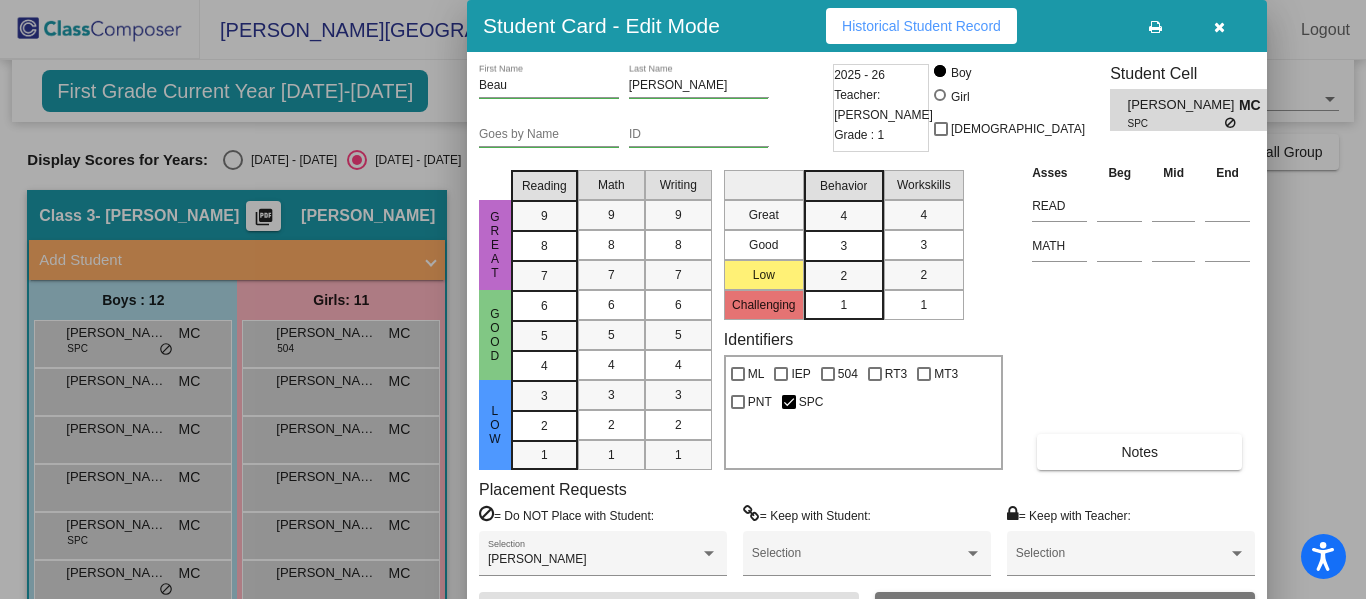 click on "Selection" at bounding box center (1131, 561) 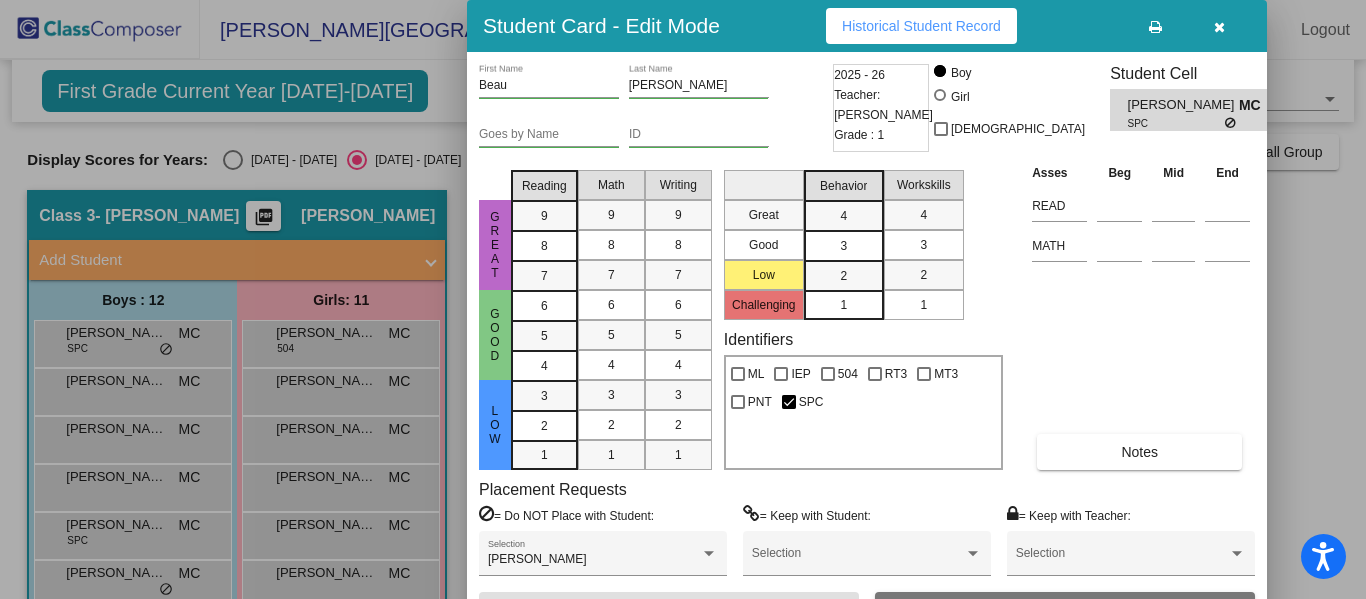 click at bounding box center [1219, 27] 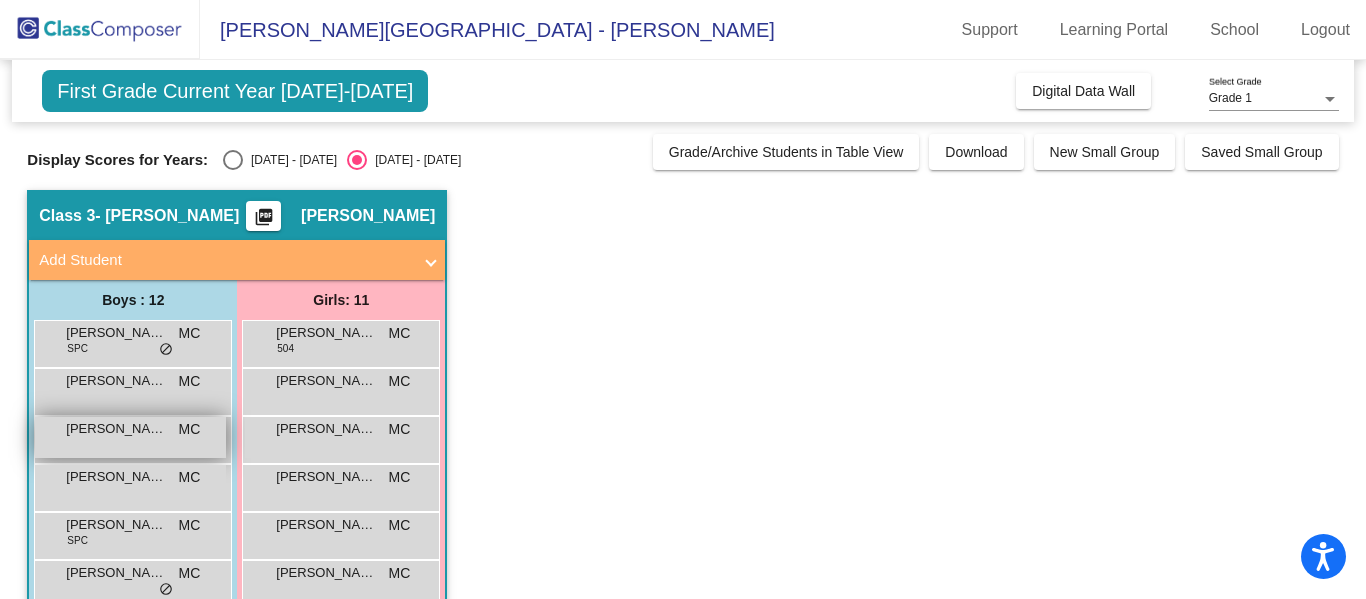 click on "[PERSON_NAME]" at bounding box center [116, 429] 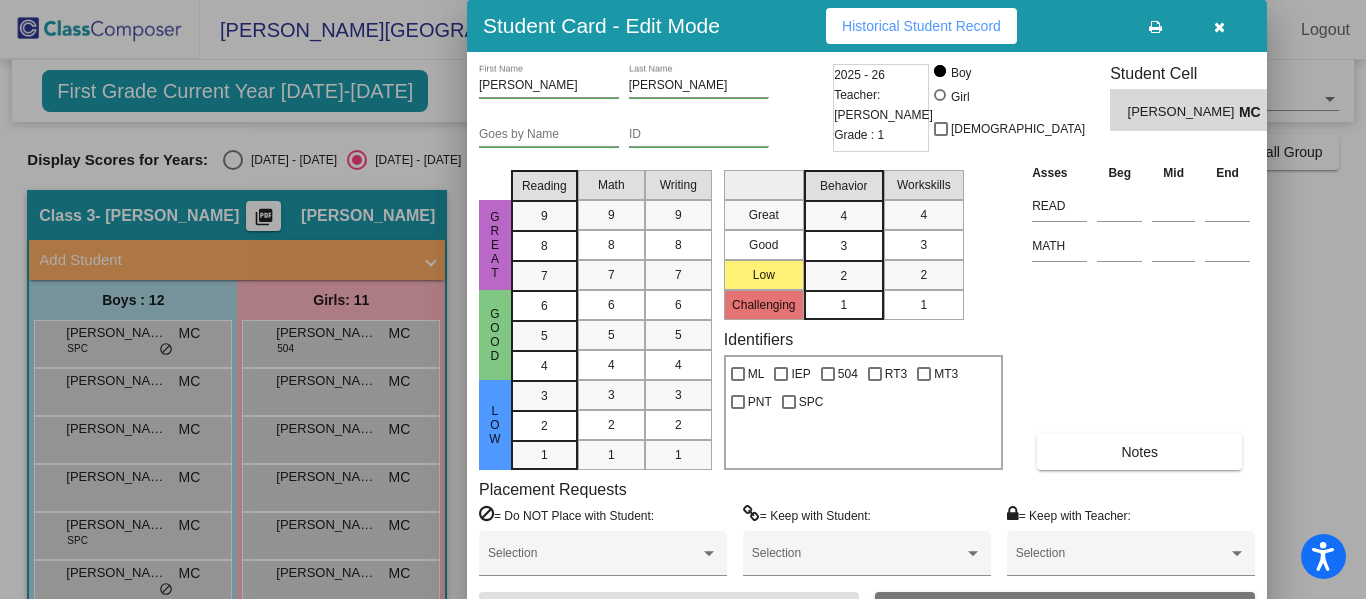 click on "Historical Student Record" at bounding box center (921, 26) 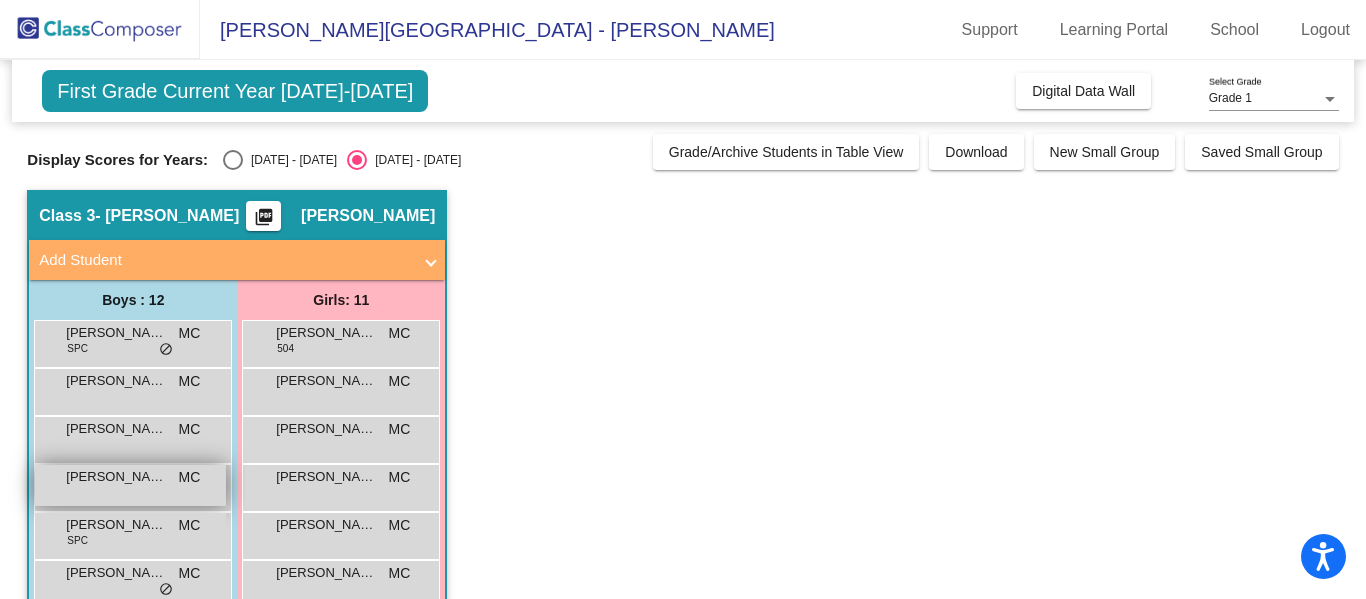 click on "[PERSON_NAME] [PERSON_NAME] MC lock do_not_disturb_alt" at bounding box center (130, 485) 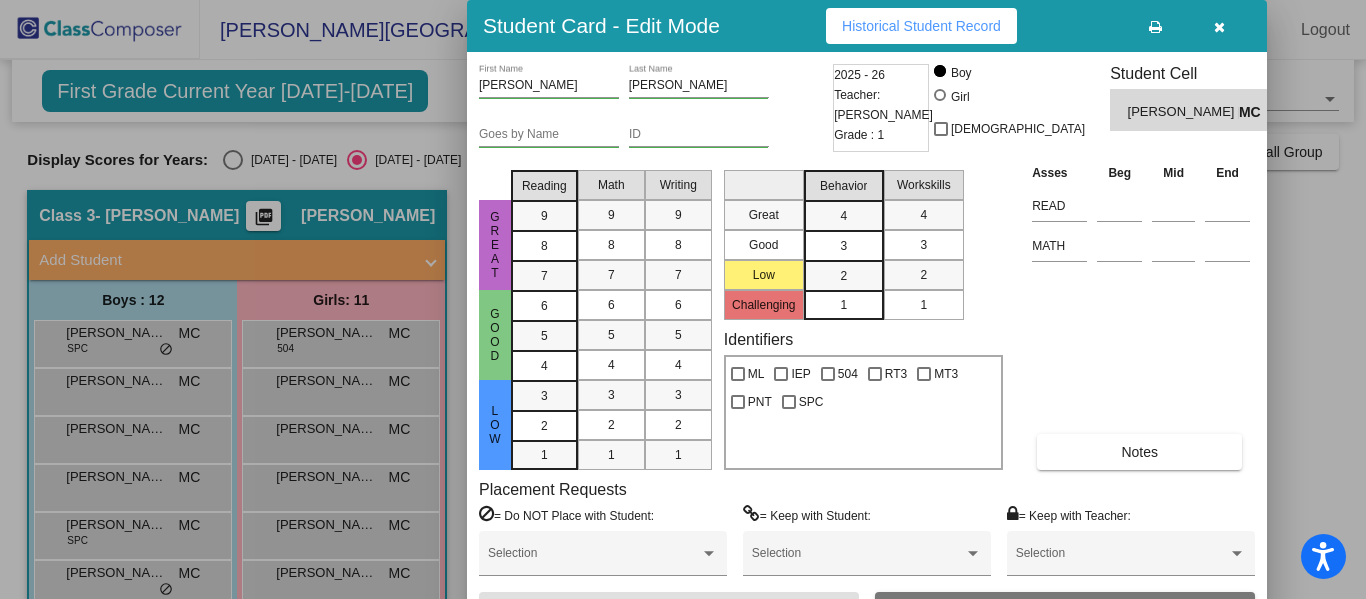 click on "Historical Student Record" at bounding box center [921, 26] 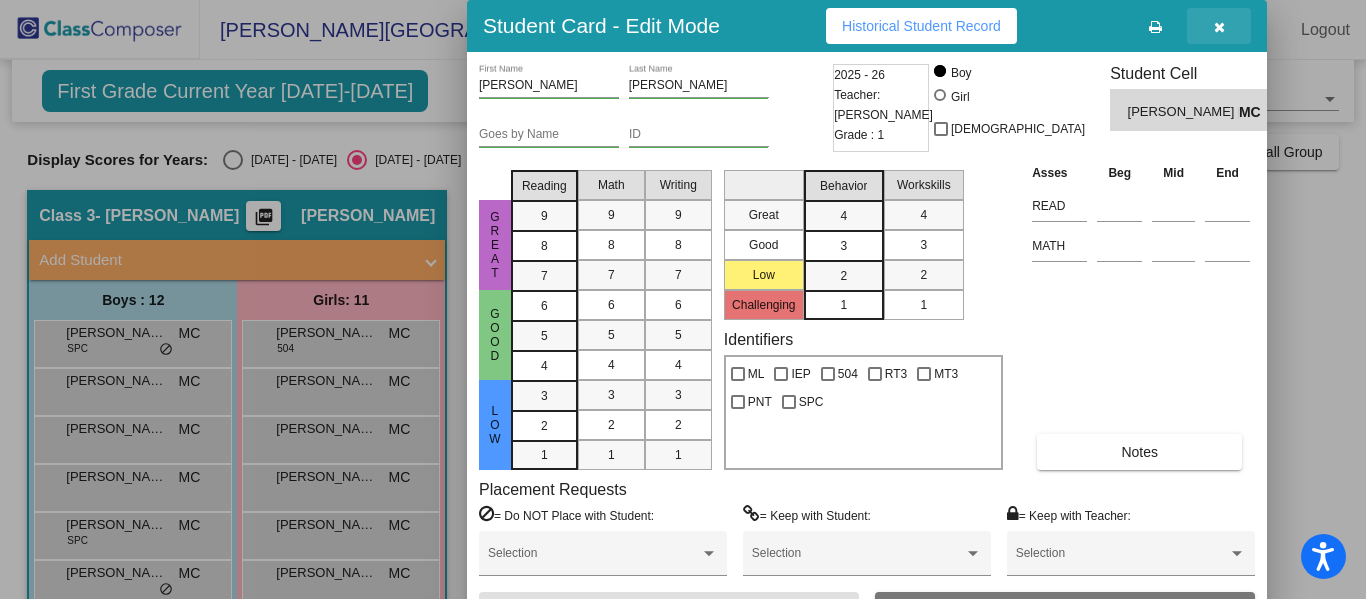 click at bounding box center [1219, 27] 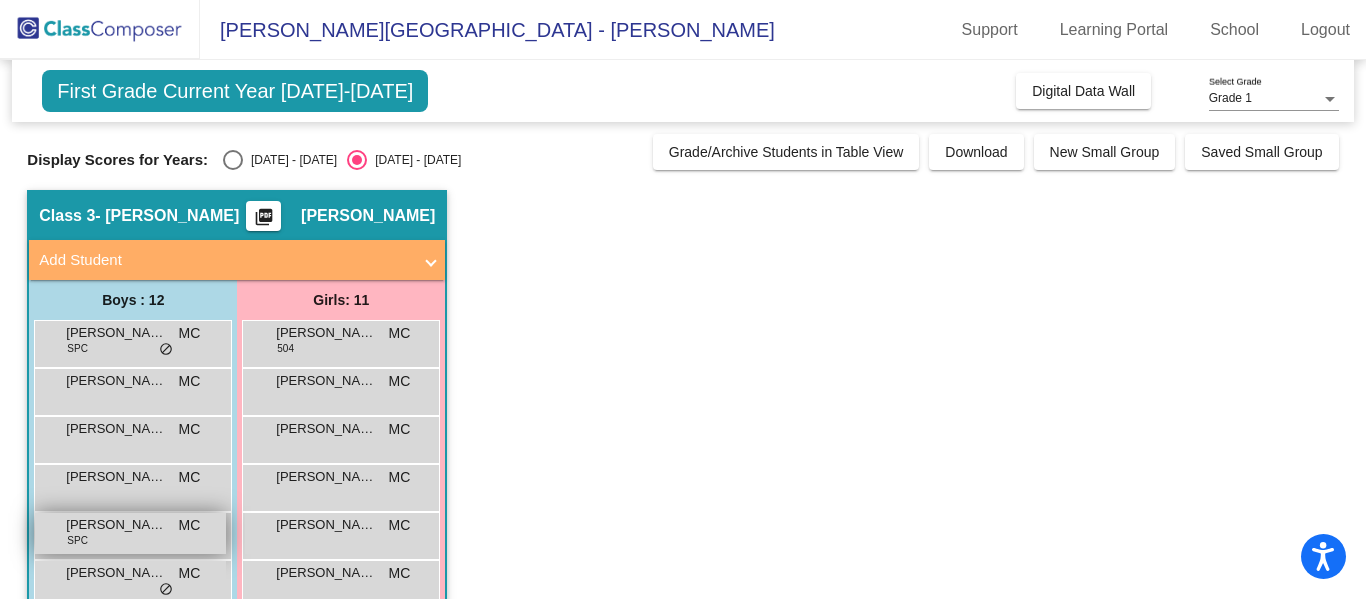 click on "[PERSON_NAME] [PERSON_NAME] SPC MC lock do_not_disturb_alt" at bounding box center [130, 533] 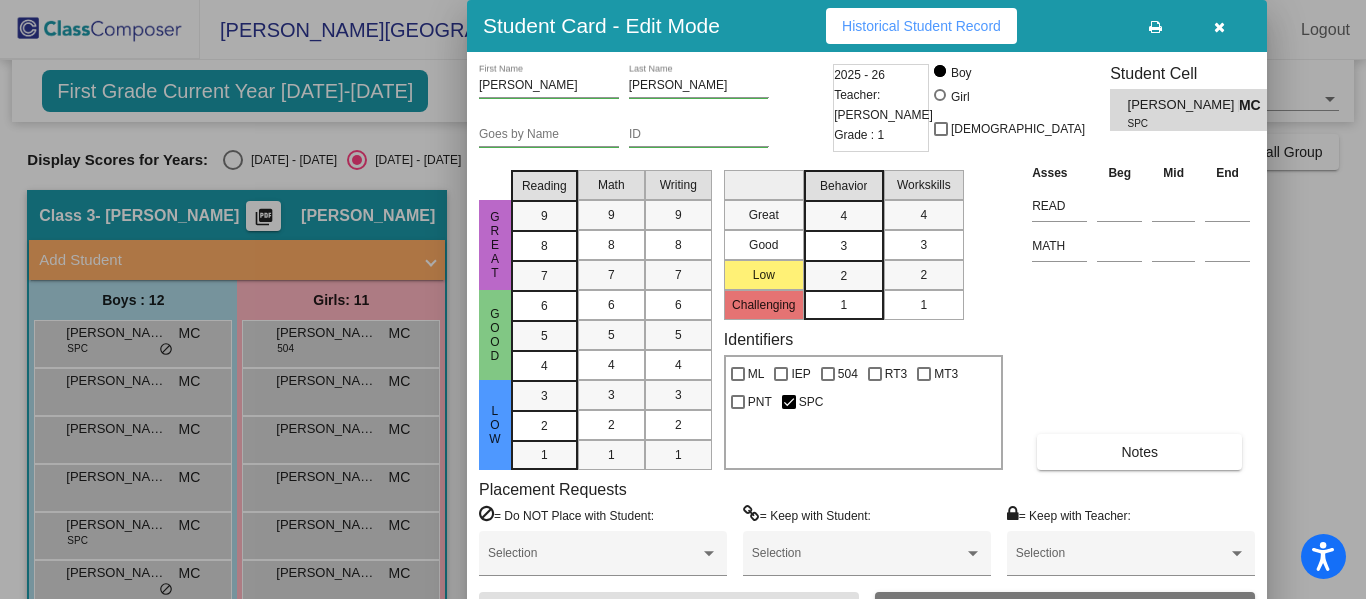 click on "Historical Student Record" at bounding box center [921, 26] 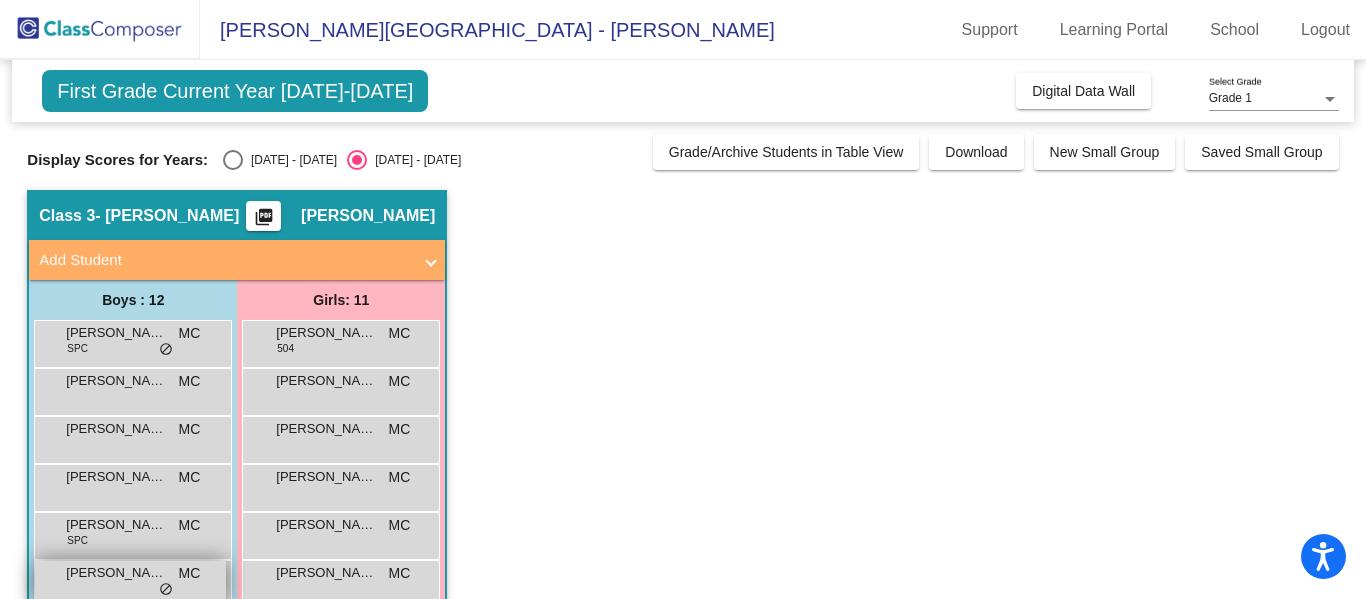 click on "[PERSON_NAME]" at bounding box center (116, 573) 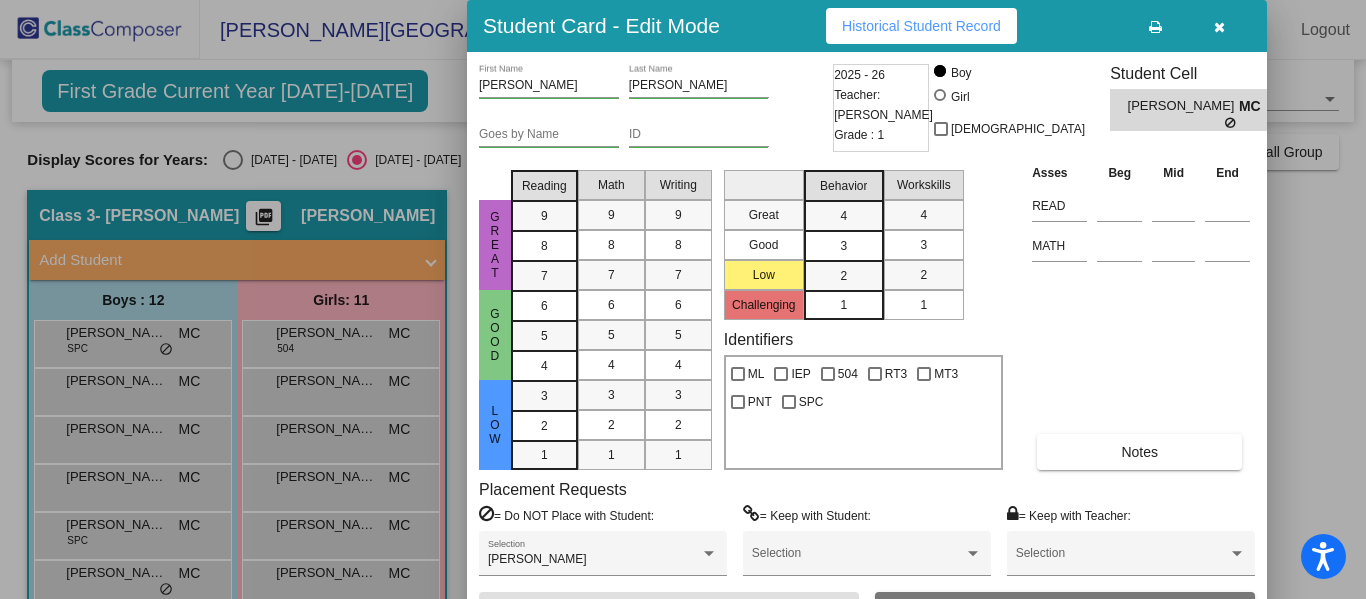 click on "Historical Student Record" at bounding box center [921, 26] 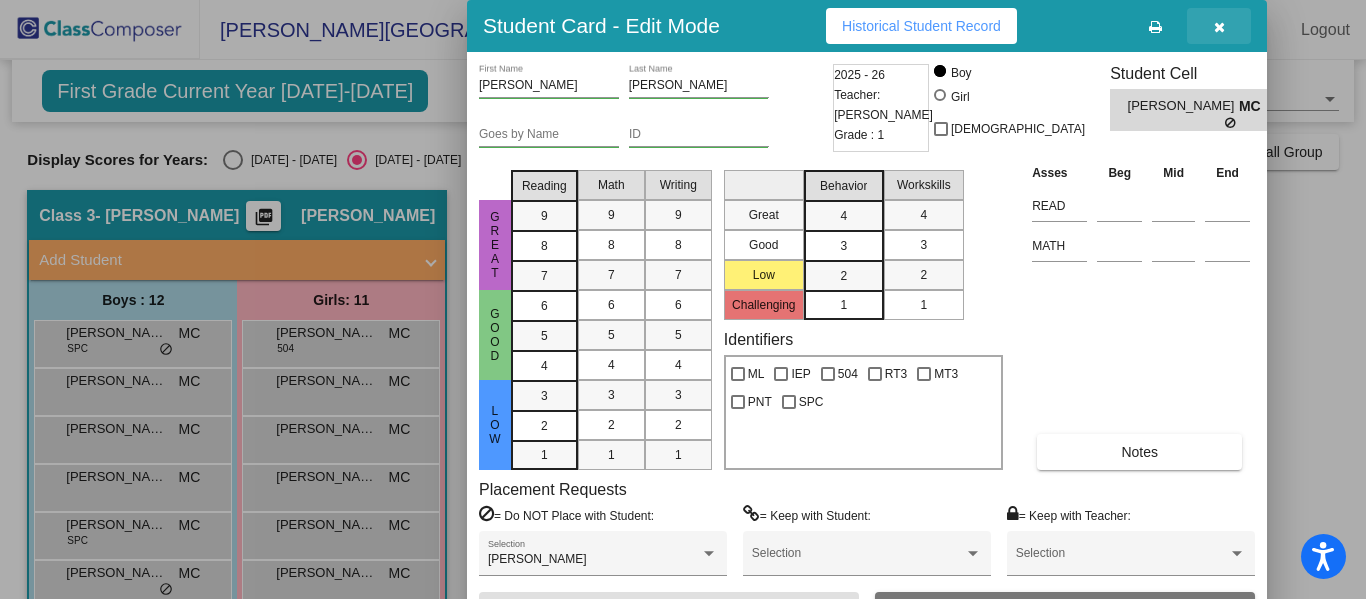 click at bounding box center [1219, 26] 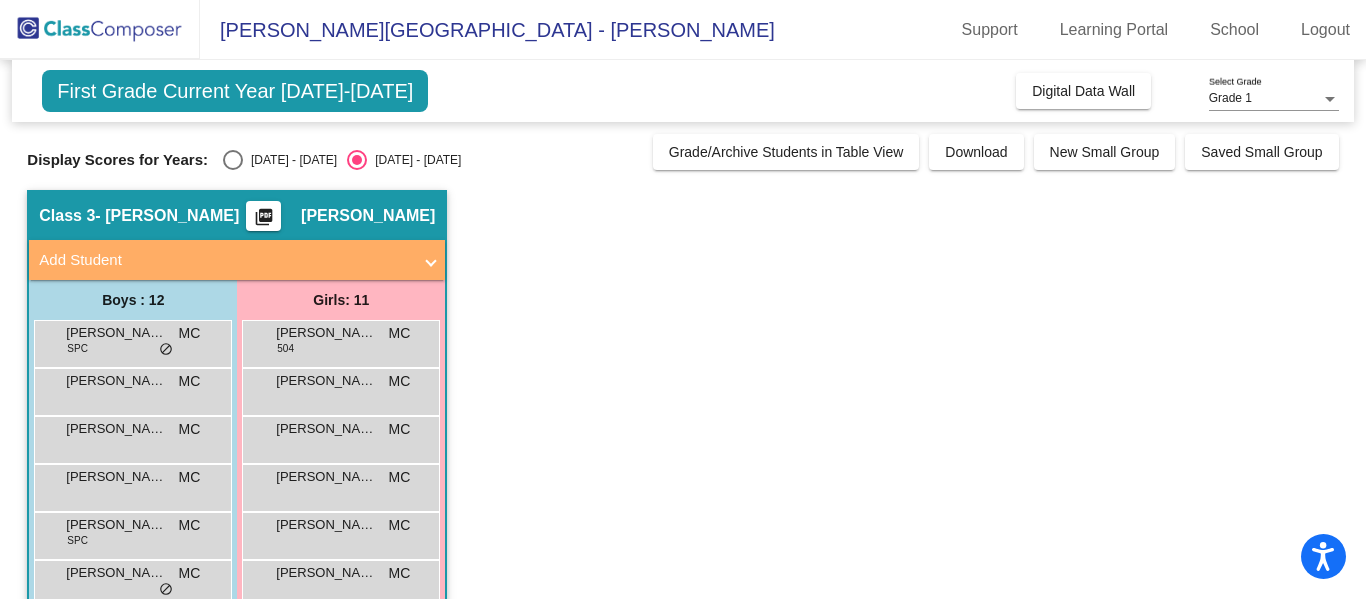click on "Class 3   - [PERSON_NAME]  picture_as_pdf [PERSON_NAME]  Add Student  First Name Last Name Student Id  (Recommended)   Boy   Girl   [DEMOGRAPHIC_DATA] Add Close  Boys : 12  [PERSON_NAME] SPC MC lock do_not_disturb_alt [PERSON_NAME] MC lock do_not_disturb_alt [PERSON_NAME] MC lock do_not_disturb_alt [PERSON_NAME] [PERSON_NAME] MC lock do_not_disturb_alt [PERSON_NAME] [PERSON_NAME] SPC MC lock do_not_disturb_alt [PERSON_NAME] MC lock do_not_disturb_alt [PERSON_NAME] MC lock do_not_disturb_alt [PERSON_NAME] MC lock do_not_disturb_alt Nixen [PERSON_NAME] MC lock do_not_disturb_alt [PERSON_NAME] MT3 MC lock do_not_disturb_alt [PERSON_NAME] Commodore IEP MC lock do_not_disturb_alt [PERSON_NAME] IEP MC lock do_not_disturb_alt Girls: 11 [PERSON_NAME] 504 MC lock do_not_disturb_alt [PERSON_NAME] MC lock do_not_disturb_alt [PERSON_NAME] Corner MC lock do_not_disturb_alt [PERSON_NAME] MC lock do_not_disturb_alt [PERSON_NAME] MC lock do_not_disturb_alt [PERSON_NAME] MC lock do_not_disturb_alt [PERSON_NAME] MC lock do_not_disturb_alt [PERSON_NAME] MC lock MC lock MC" 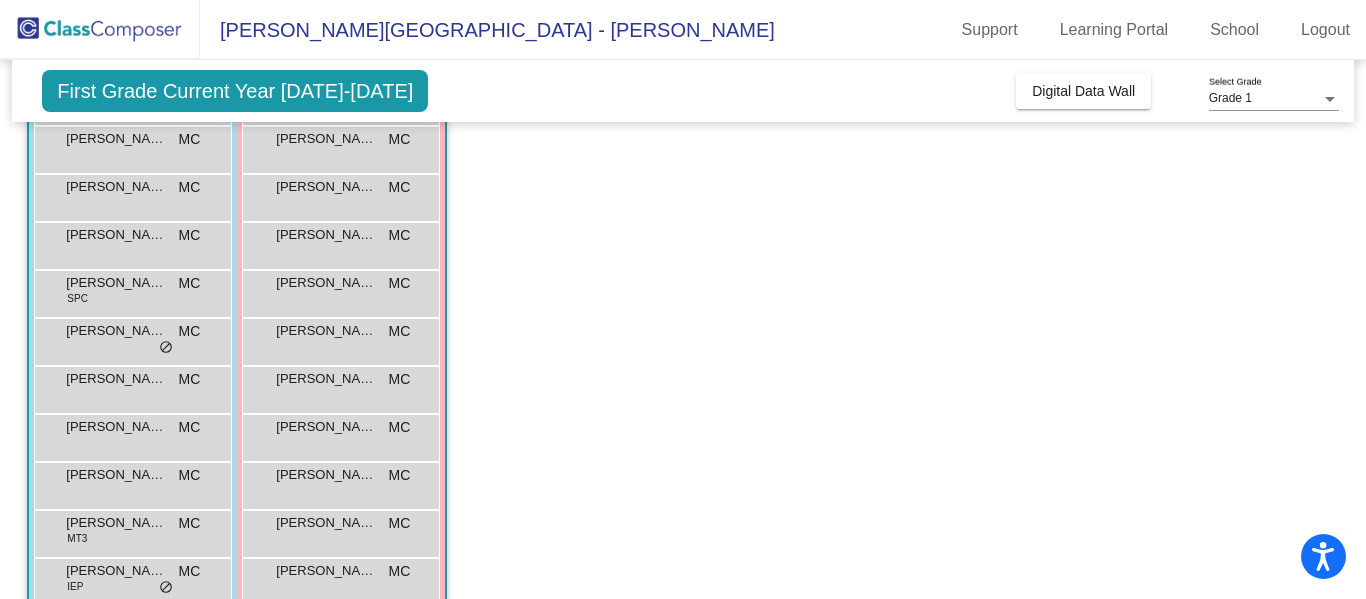 scroll, scrollTop: 280, scrollLeft: 0, axis: vertical 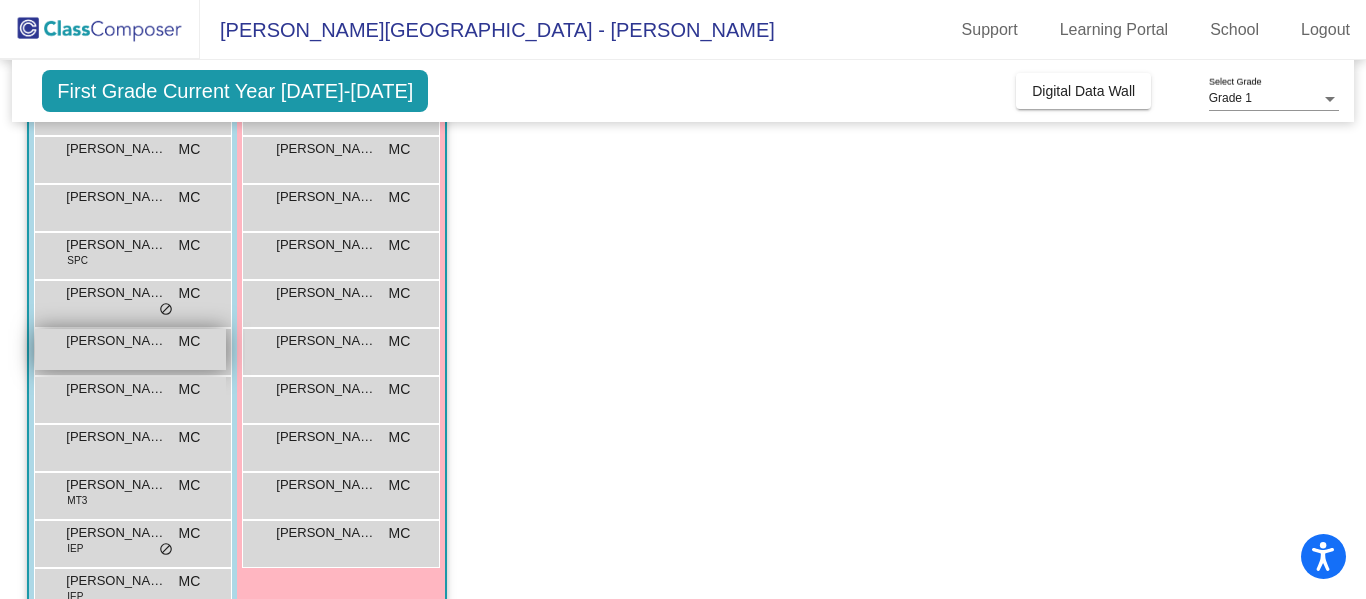 click on "[PERSON_NAME]" at bounding box center (116, 341) 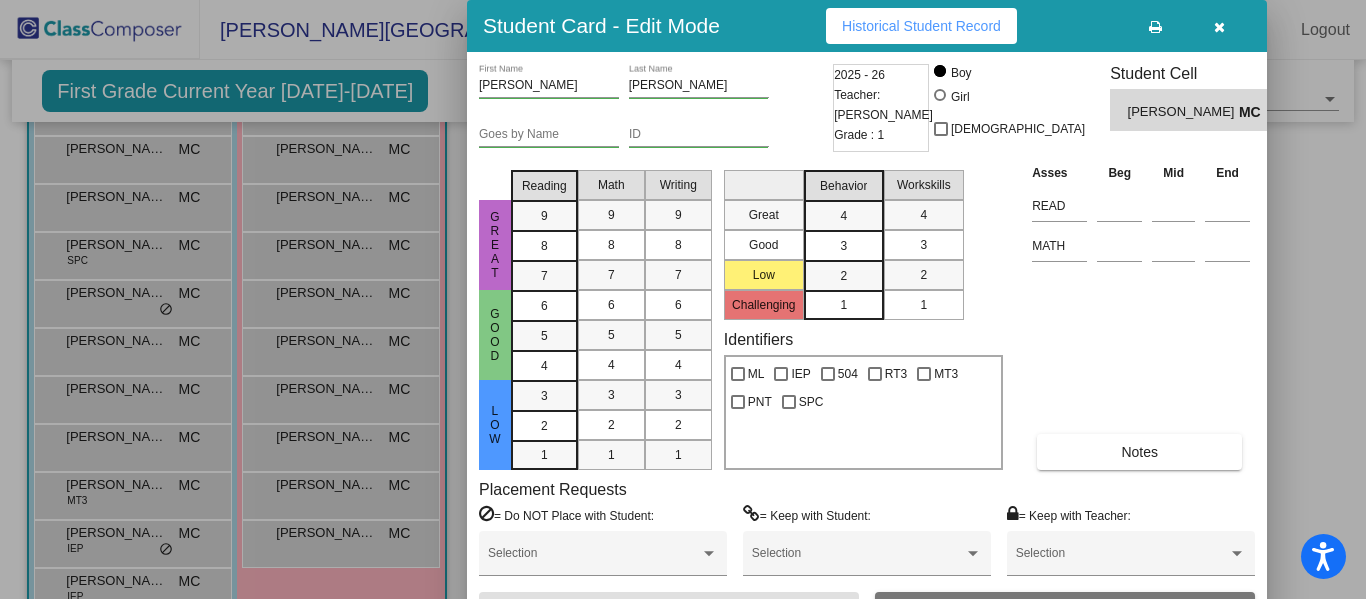 click on "Historical Student Record" at bounding box center (921, 26) 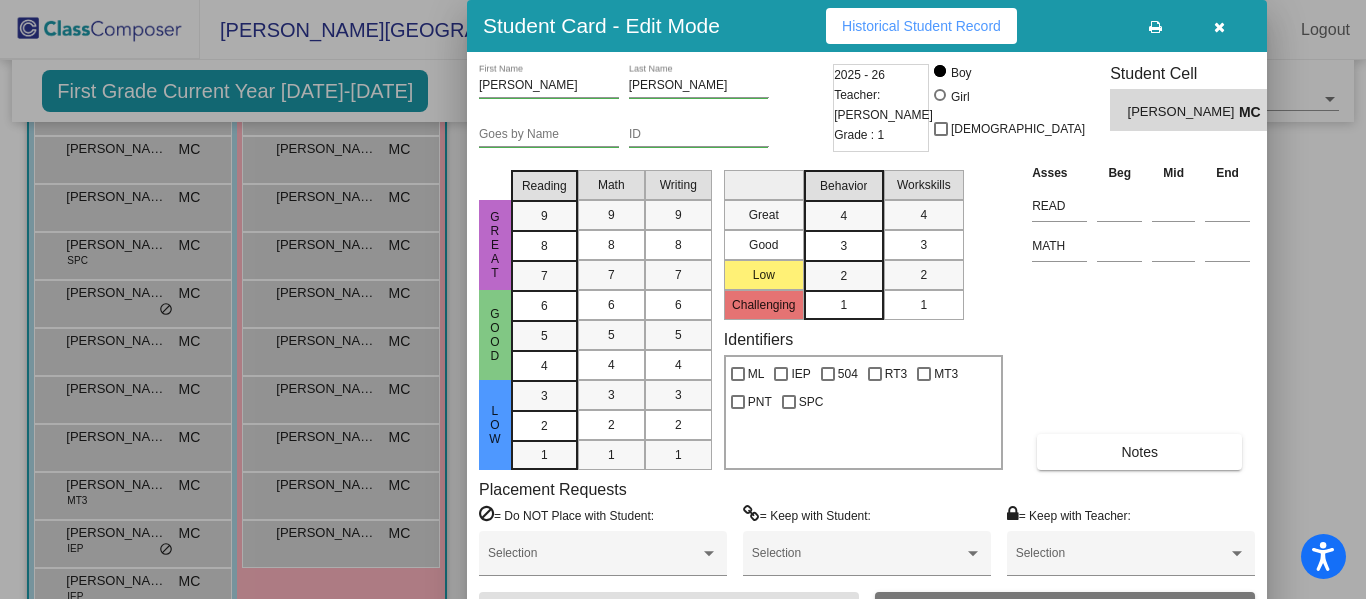 click at bounding box center (1219, 27) 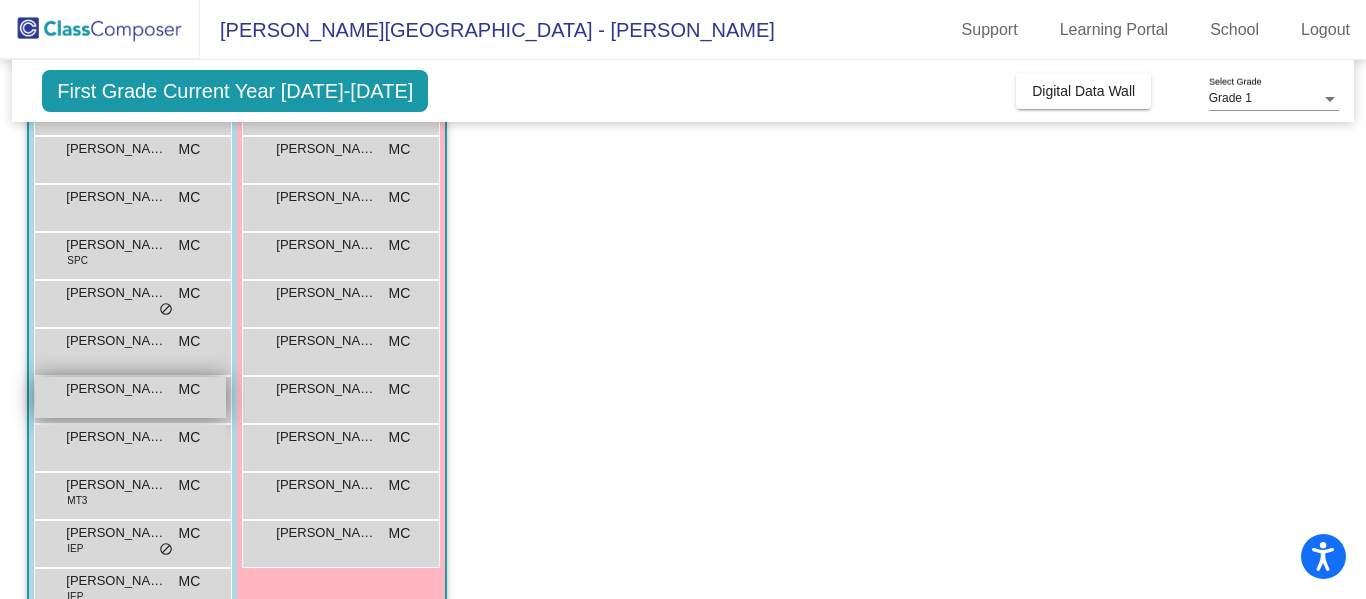click on "[PERSON_NAME]" at bounding box center (116, 389) 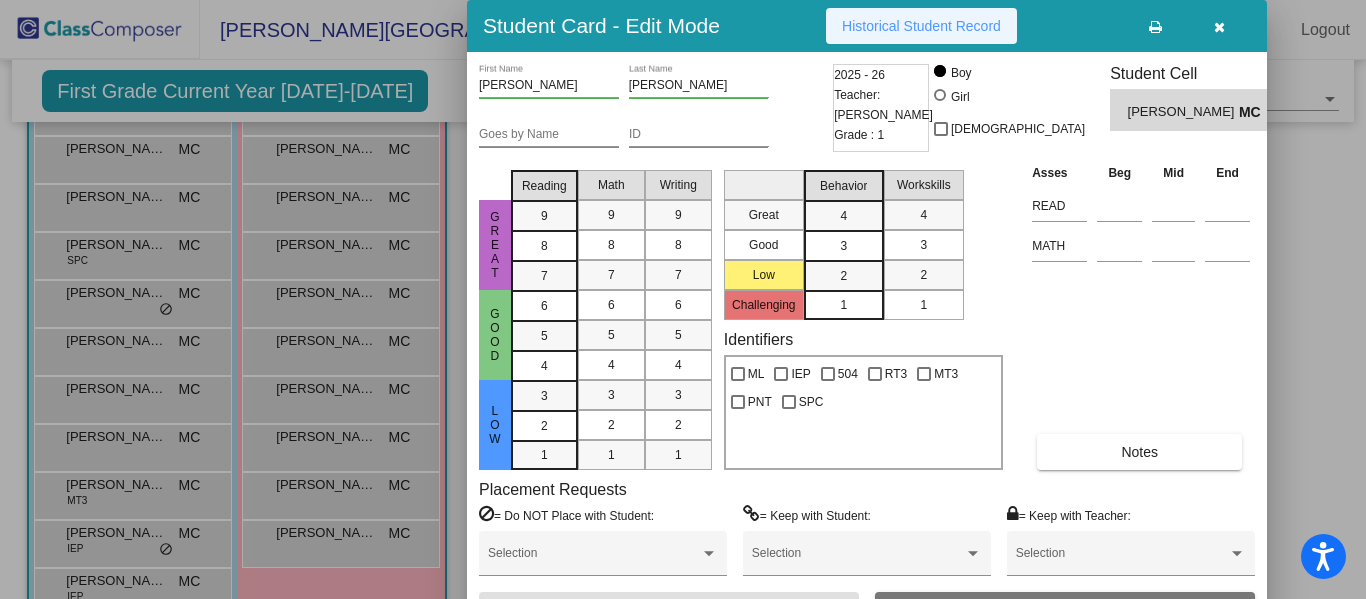 click on "Historical Student Record" at bounding box center (921, 26) 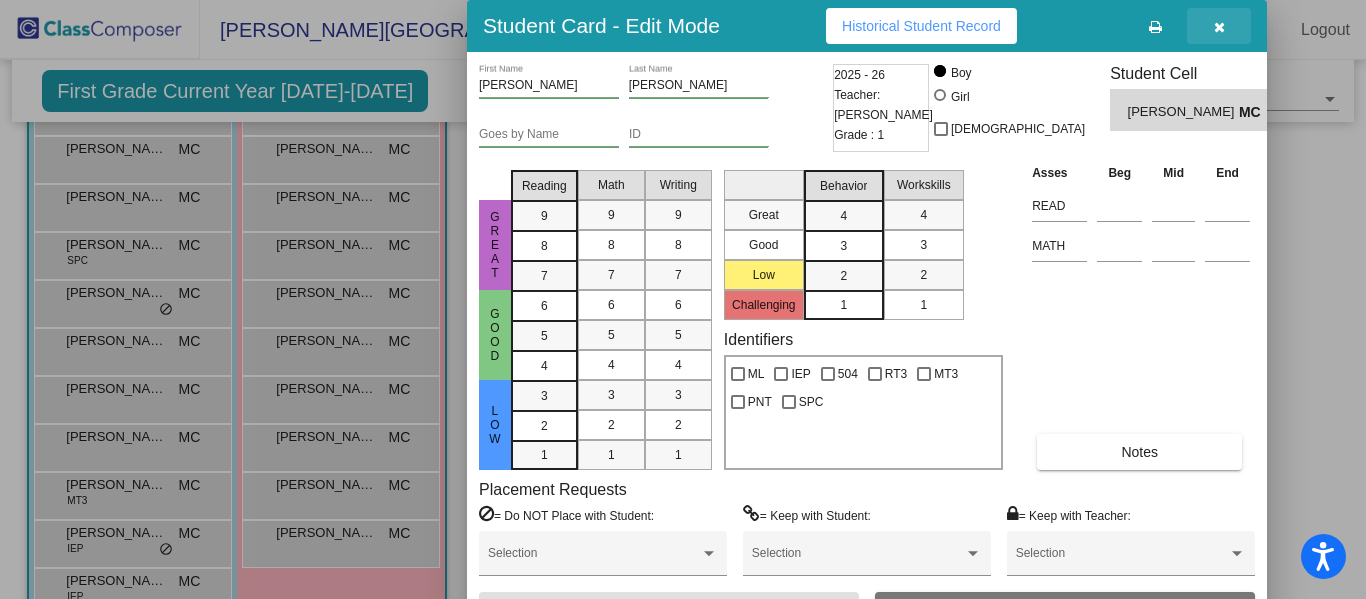 click at bounding box center [1219, 27] 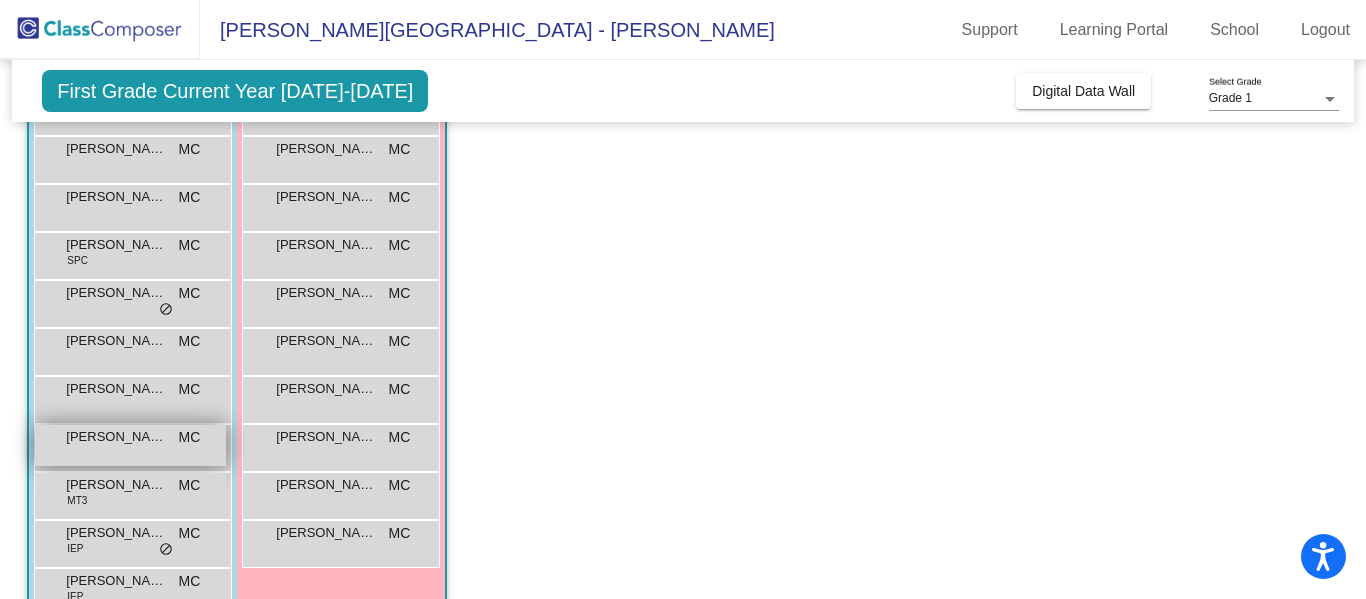 click on "Nixen [PERSON_NAME] MC lock do_not_disturb_alt" at bounding box center [130, 445] 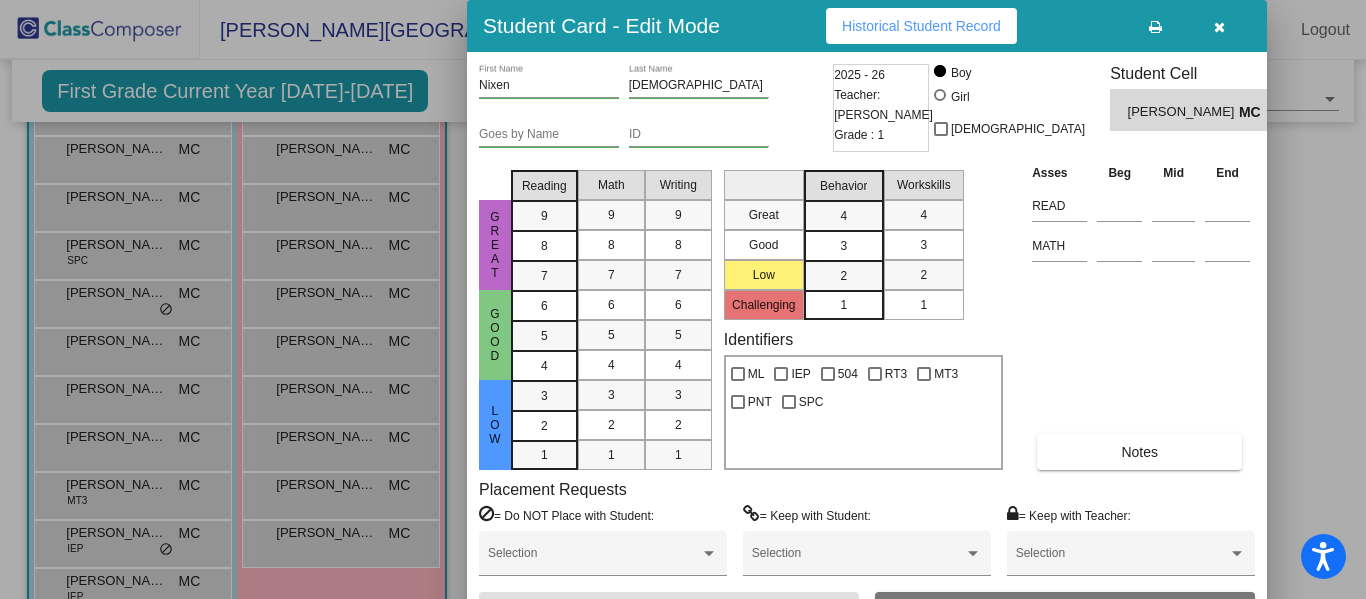 click on "Historical Student Record" at bounding box center (921, 26) 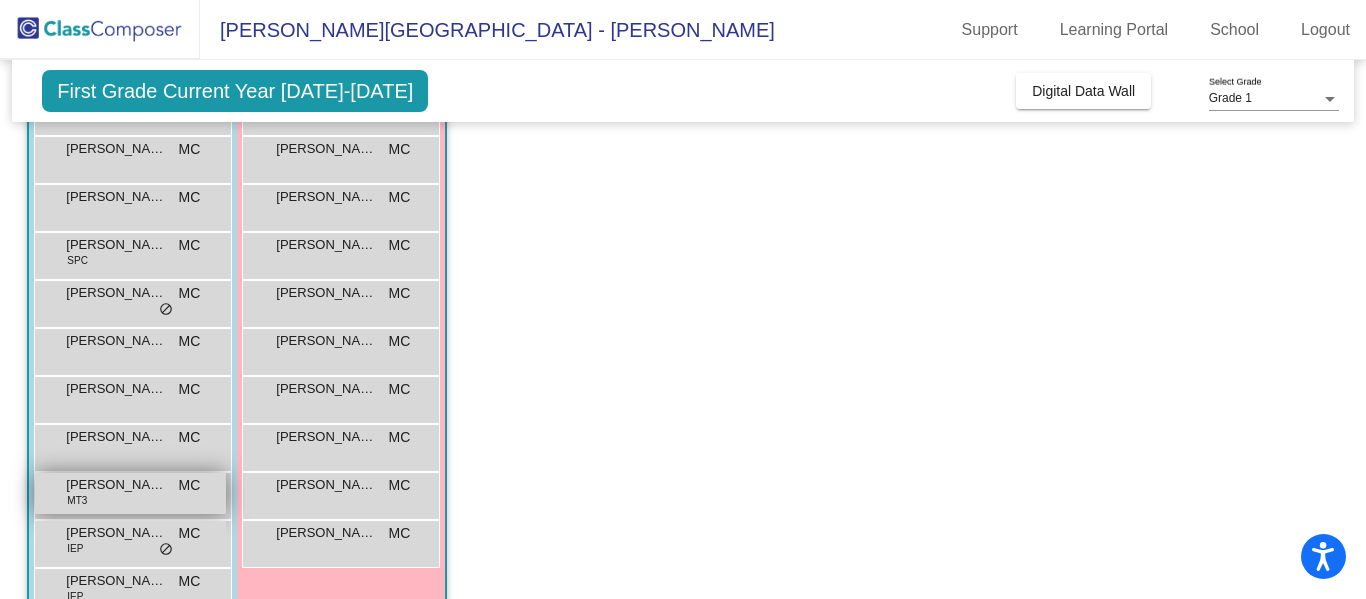 click on "[PERSON_NAME] MT3 MC lock do_not_disturb_alt" at bounding box center [130, 493] 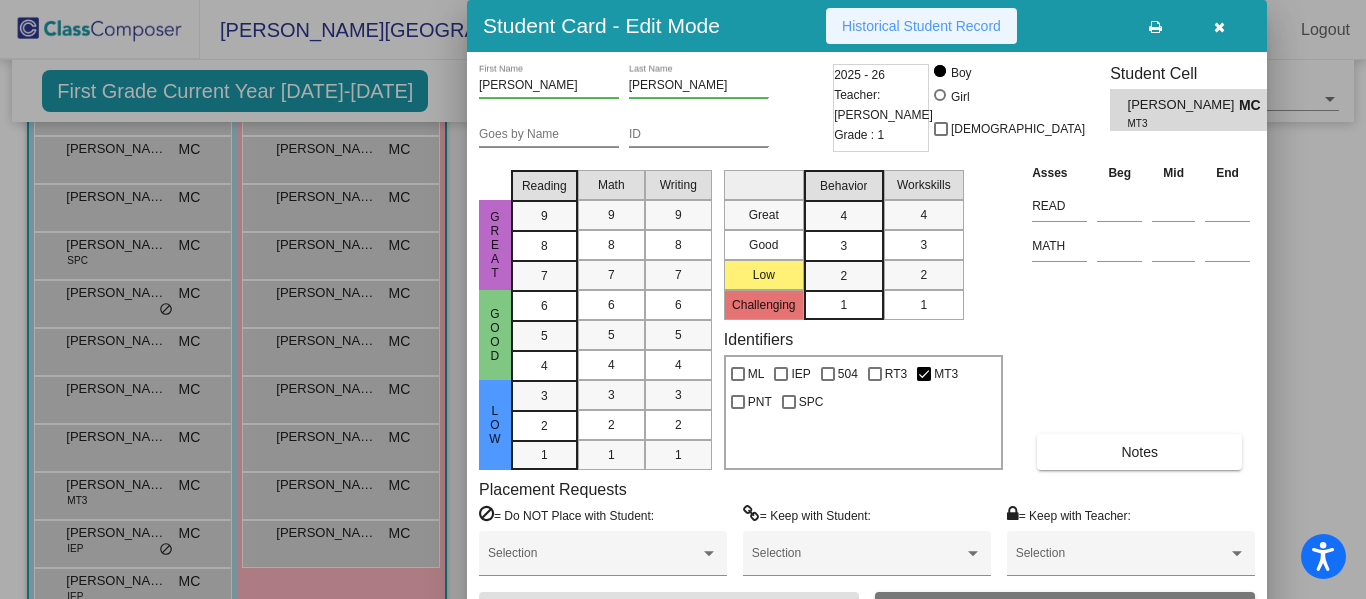 click on "Historical Student Record" at bounding box center [921, 26] 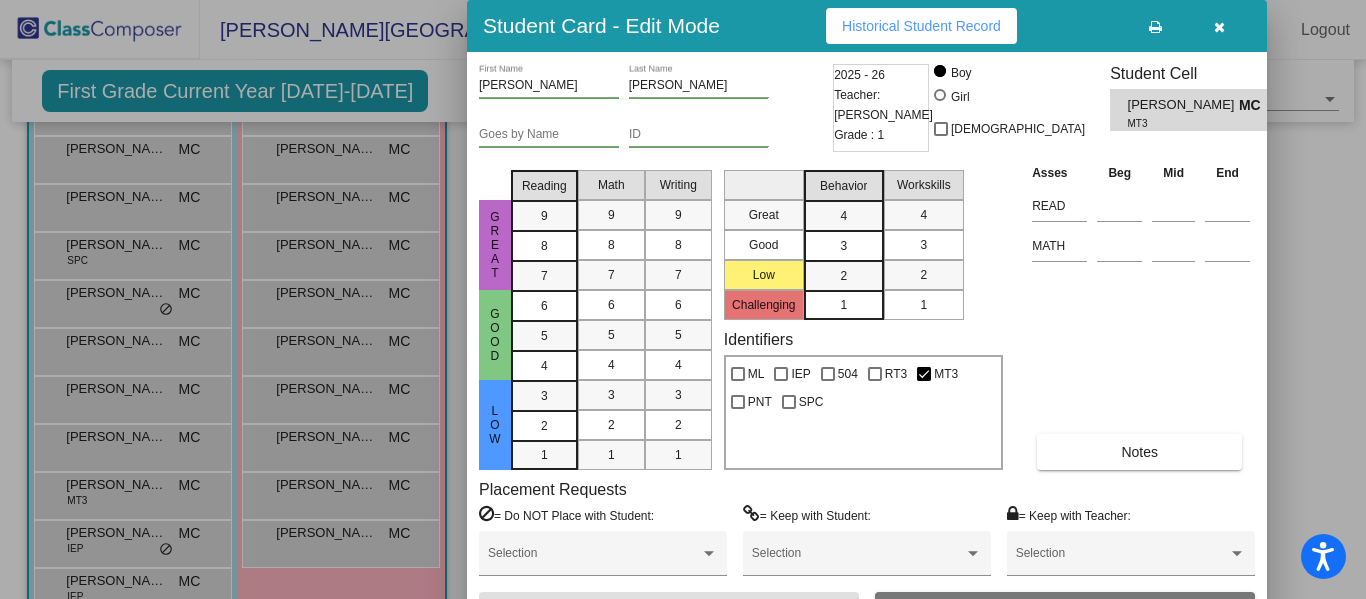 click at bounding box center [1219, 26] 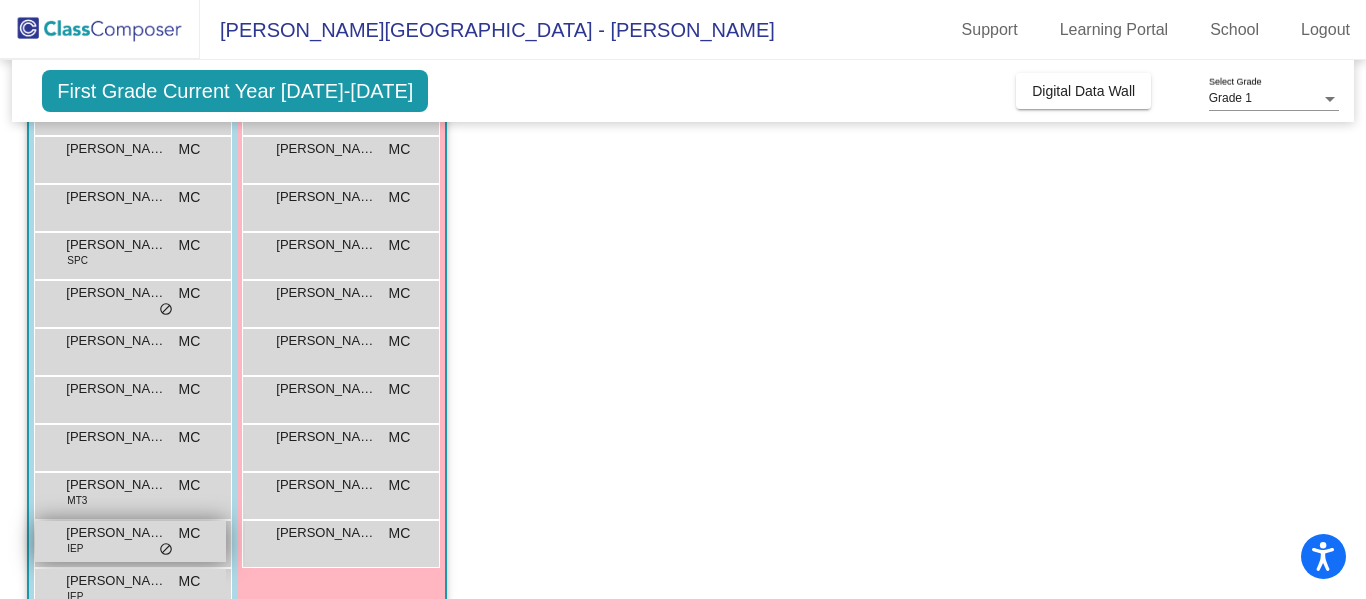 click on "[PERSON_NAME] Commodore IEP MC lock do_not_disturb_alt" at bounding box center (130, 541) 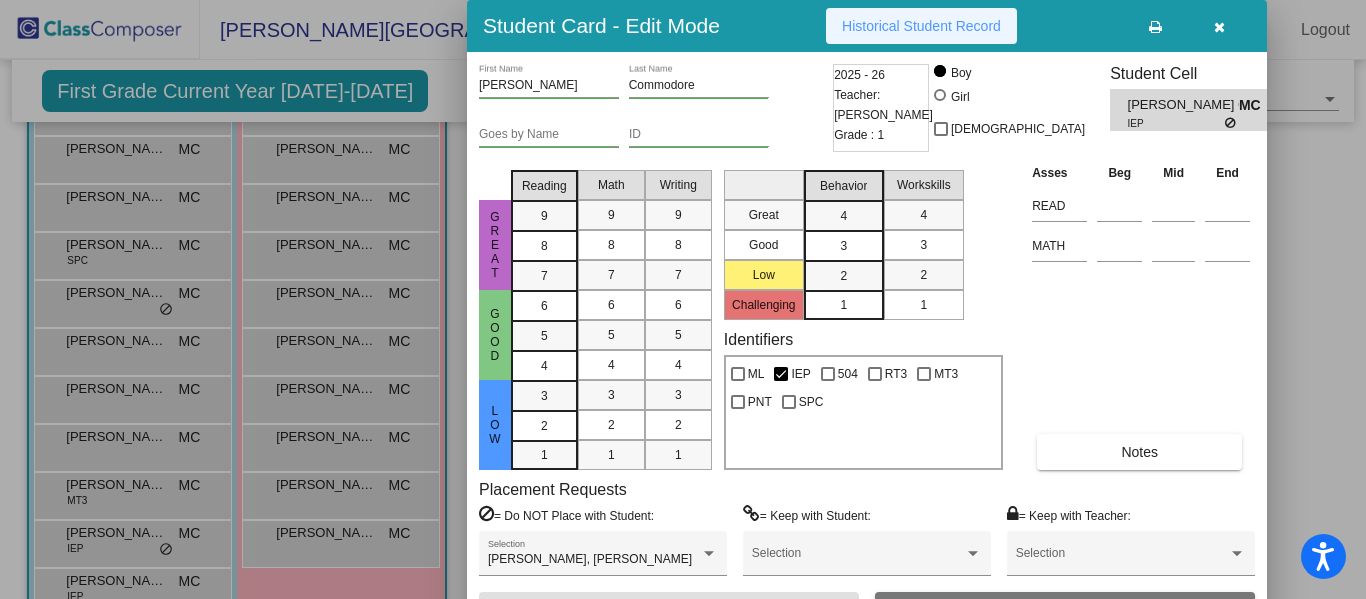 click on "Historical Student Record" at bounding box center [921, 26] 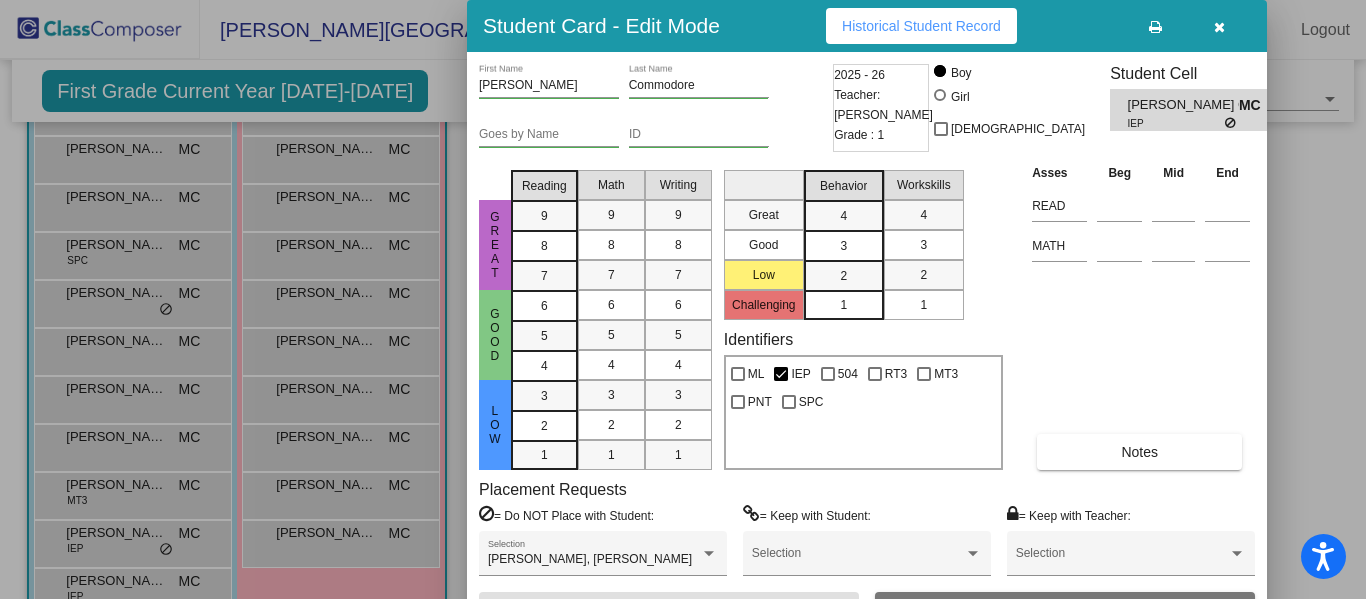 click at bounding box center [683, 299] 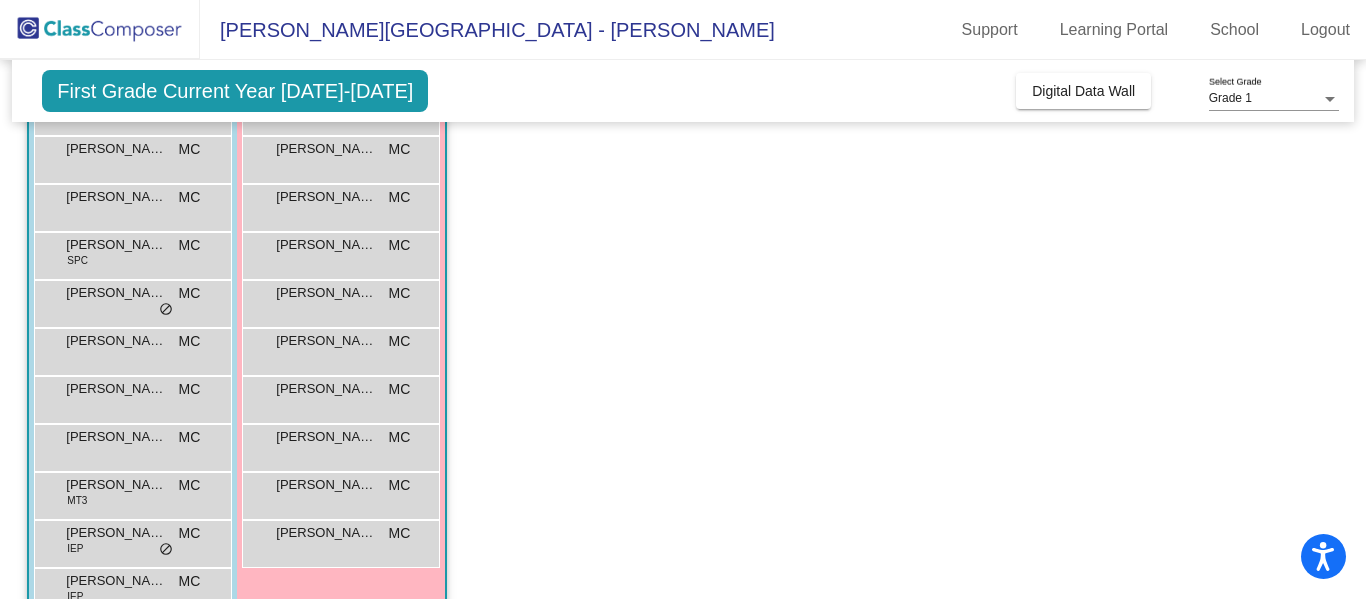 click on "Class 3   - [PERSON_NAME]  picture_as_pdf [PERSON_NAME]  Add Student  First Name Last Name Student Id  (Recommended)   Boy   Girl   [DEMOGRAPHIC_DATA] Add Close  Boys : 12  [PERSON_NAME] SPC MC lock do_not_disturb_alt [PERSON_NAME] MC lock do_not_disturb_alt [PERSON_NAME] MC lock do_not_disturb_alt [PERSON_NAME] [PERSON_NAME] MC lock do_not_disturb_alt [PERSON_NAME] [PERSON_NAME] SPC MC lock do_not_disturb_alt [PERSON_NAME] MC lock do_not_disturb_alt [PERSON_NAME] MC lock do_not_disturb_alt [PERSON_NAME] MC lock do_not_disturb_alt Nixen [PERSON_NAME] MC lock do_not_disturb_alt [PERSON_NAME] MT3 MC lock do_not_disturb_alt [PERSON_NAME] Commodore IEP MC lock do_not_disturb_alt [PERSON_NAME] IEP MC lock do_not_disturb_alt Girls: 11 [PERSON_NAME] 504 MC lock do_not_disturb_alt [PERSON_NAME] MC lock do_not_disturb_alt [PERSON_NAME] Corner MC lock do_not_disturb_alt [PERSON_NAME] MC lock do_not_disturb_alt [PERSON_NAME] MC lock do_not_disturb_alt [PERSON_NAME] MC lock do_not_disturb_alt [PERSON_NAME] MC lock do_not_disturb_alt [PERSON_NAME] MC lock MC lock MC" 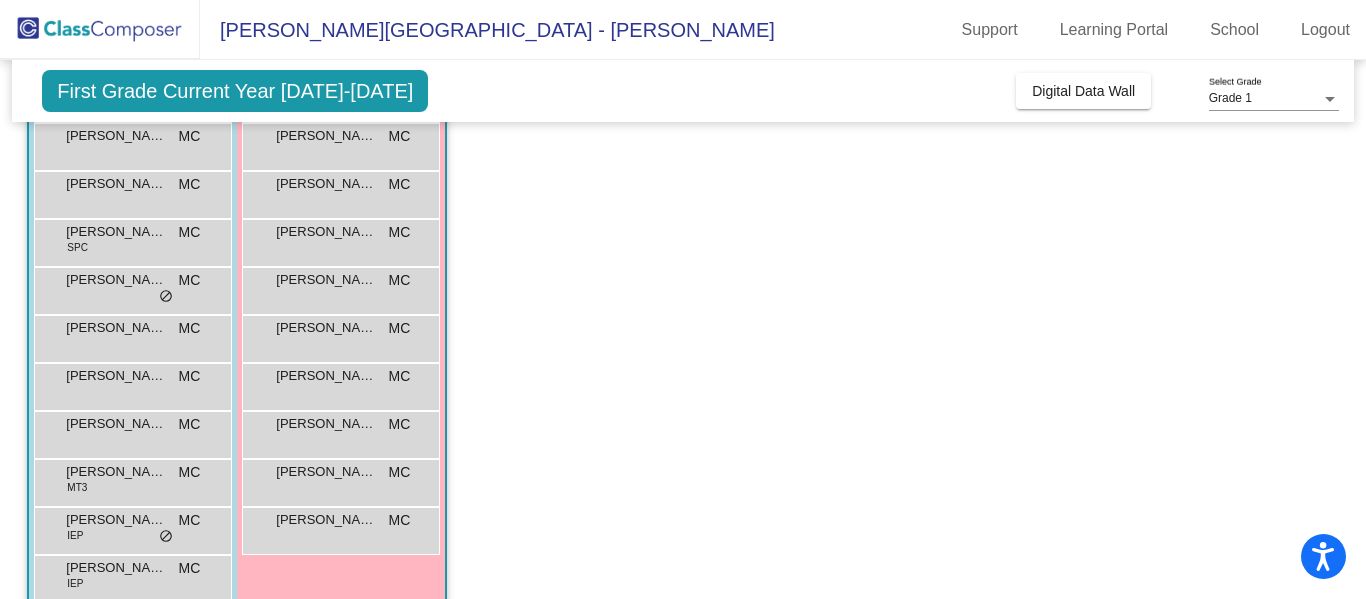 scroll, scrollTop: 329, scrollLeft: 0, axis: vertical 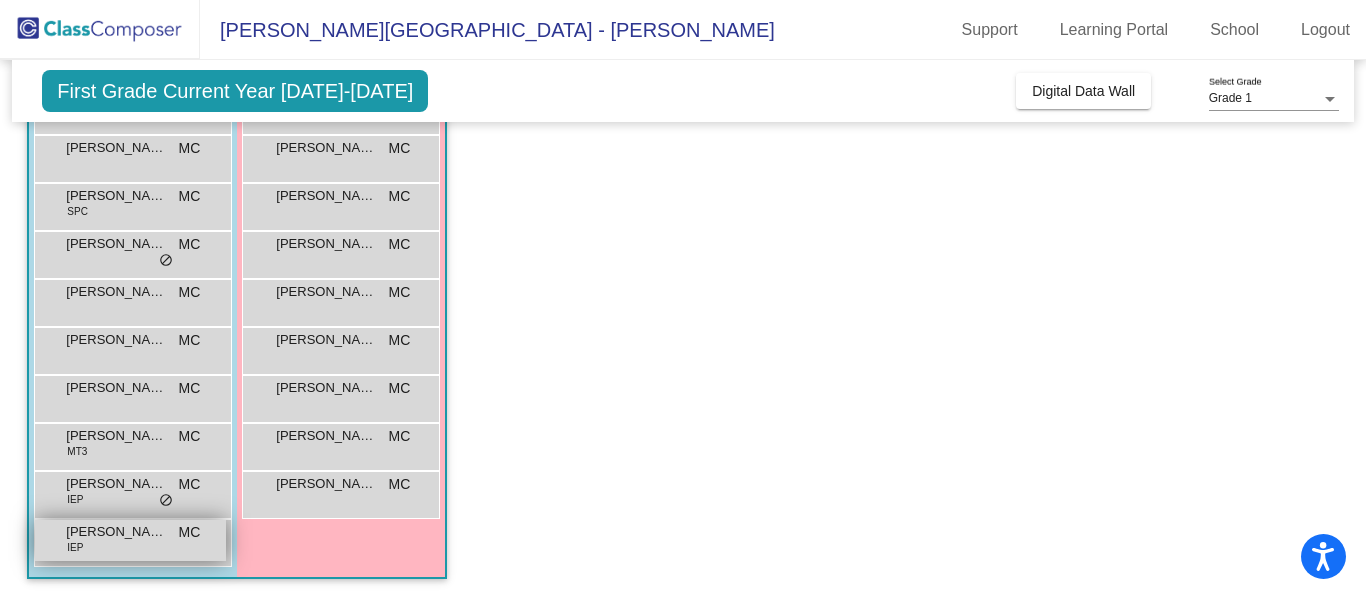 click on "[PERSON_NAME] IEP MC lock do_not_disturb_alt" at bounding box center [130, 540] 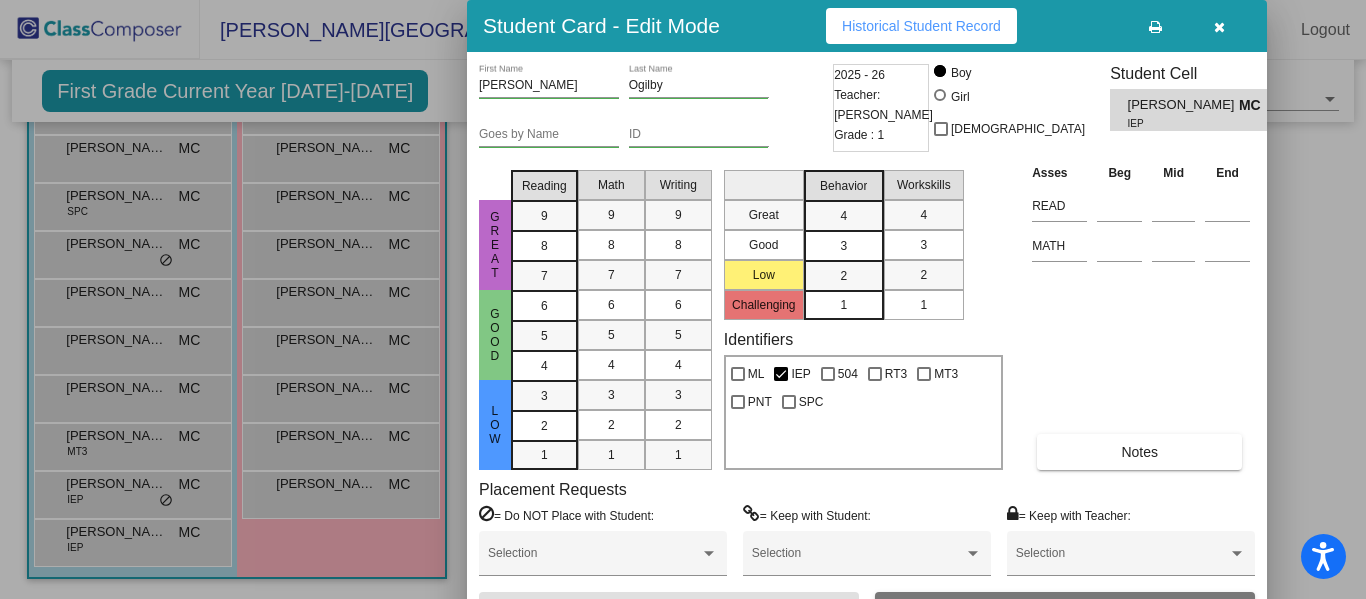click on "Historical Student Record" at bounding box center (921, 26) 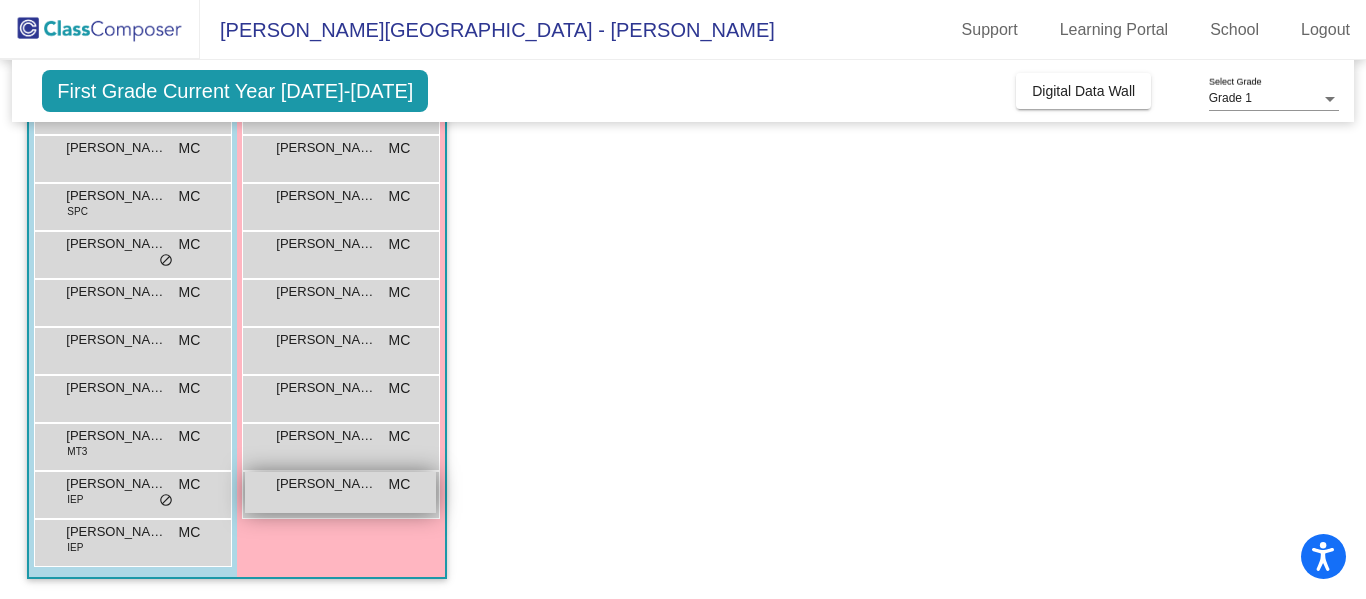 click on "[PERSON_NAME] MC lock do_not_disturb_alt" at bounding box center (340, 492) 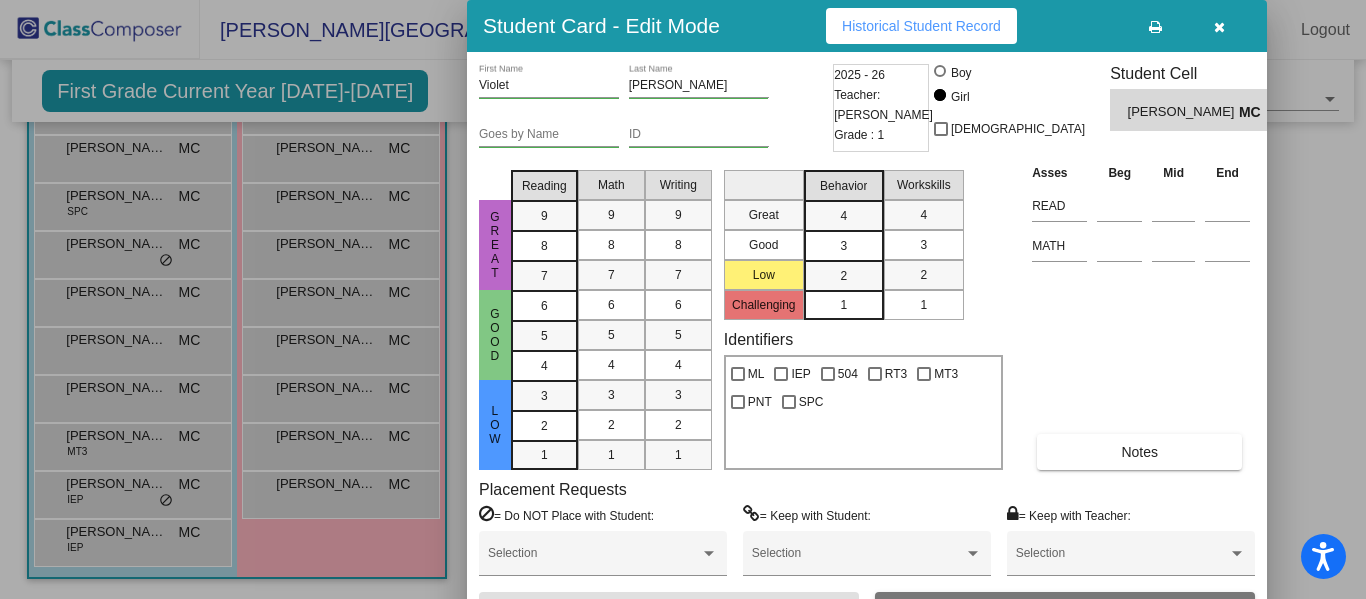 click on "Historical Student Record" at bounding box center [921, 26] 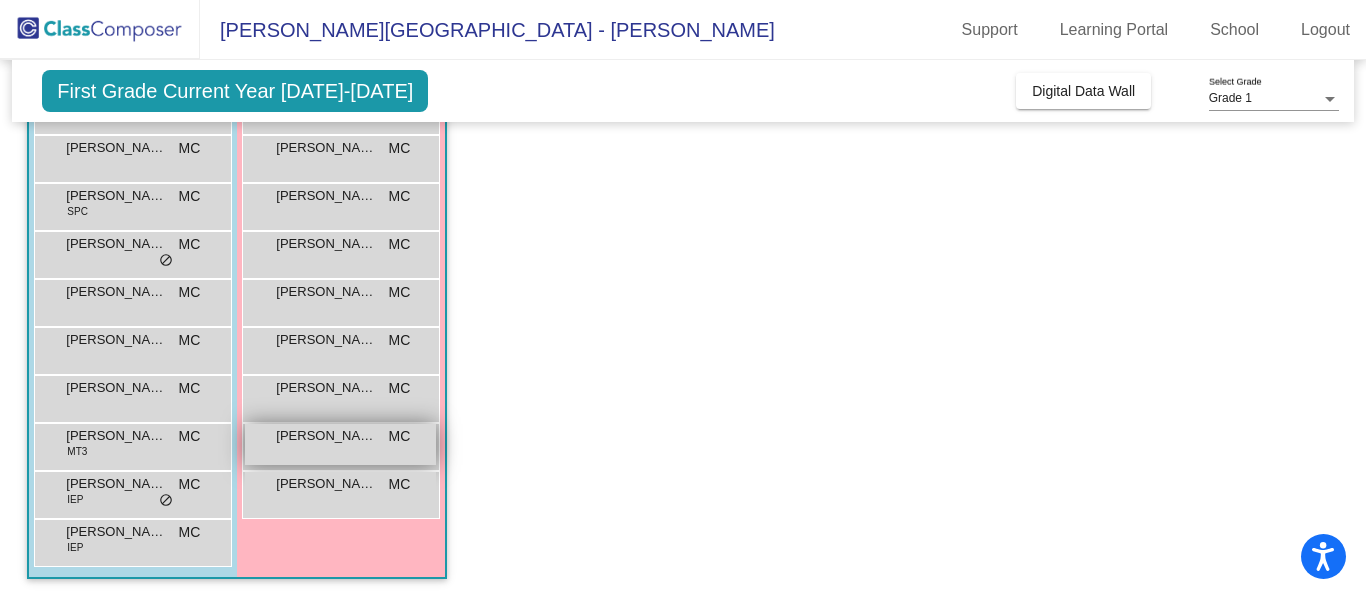 click on "[PERSON_NAME]" at bounding box center (326, 436) 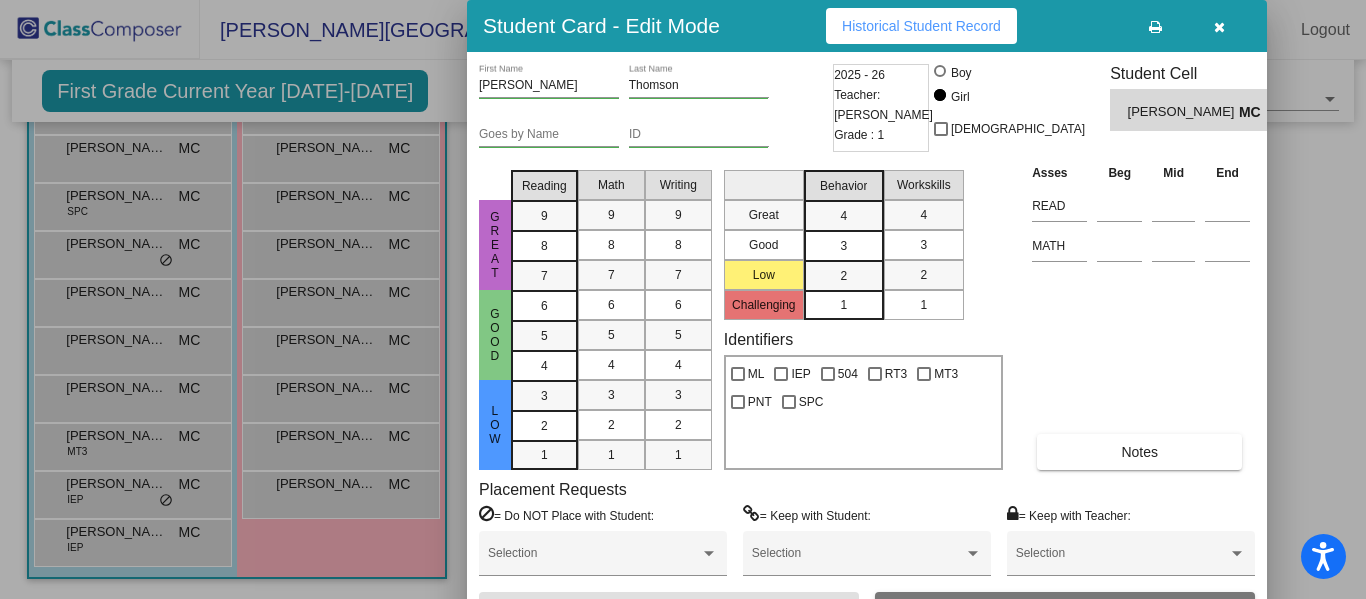 click on "Historical Student Record" at bounding box center (921, 26) 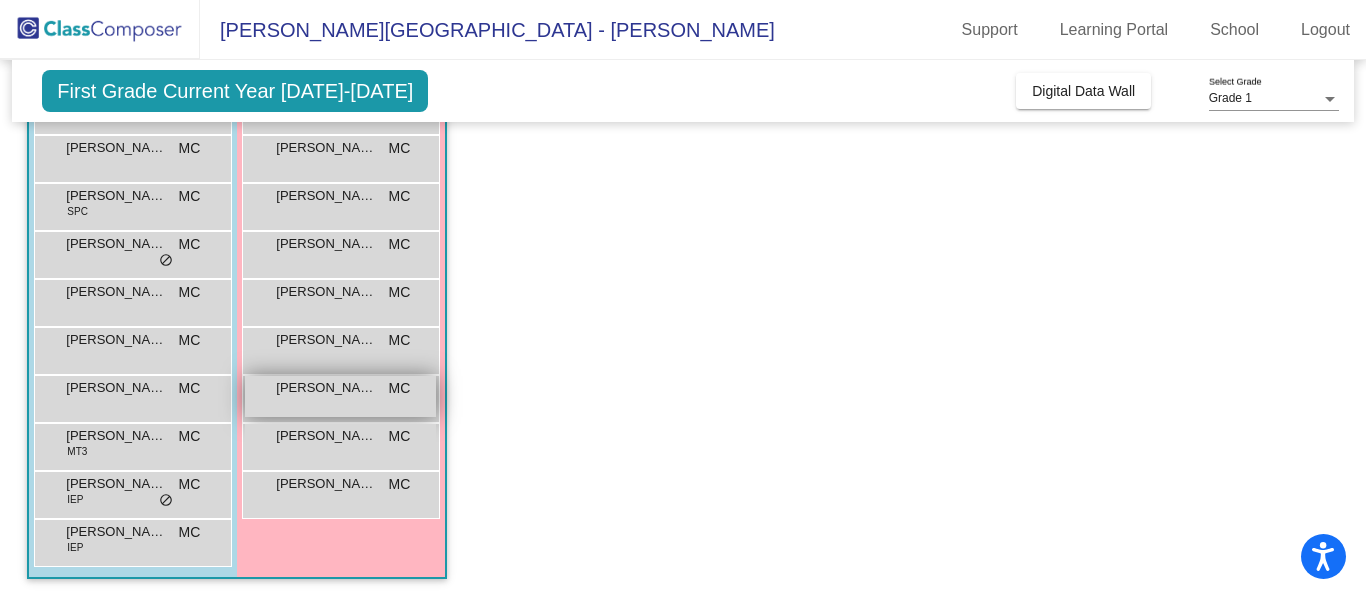 click on "[PERSON_NAME] MC lock do_not_disturb_alt" at bounding box center [340, 396] 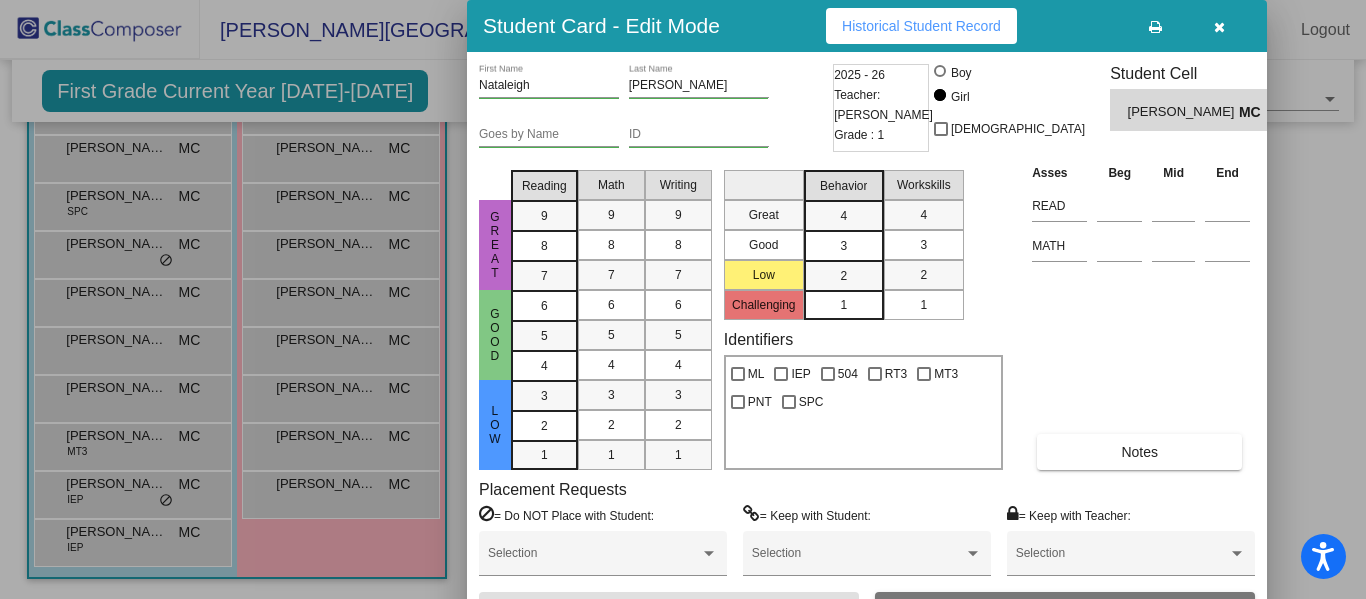 click on "Historical Student Record" at bounding box center (921, 26) 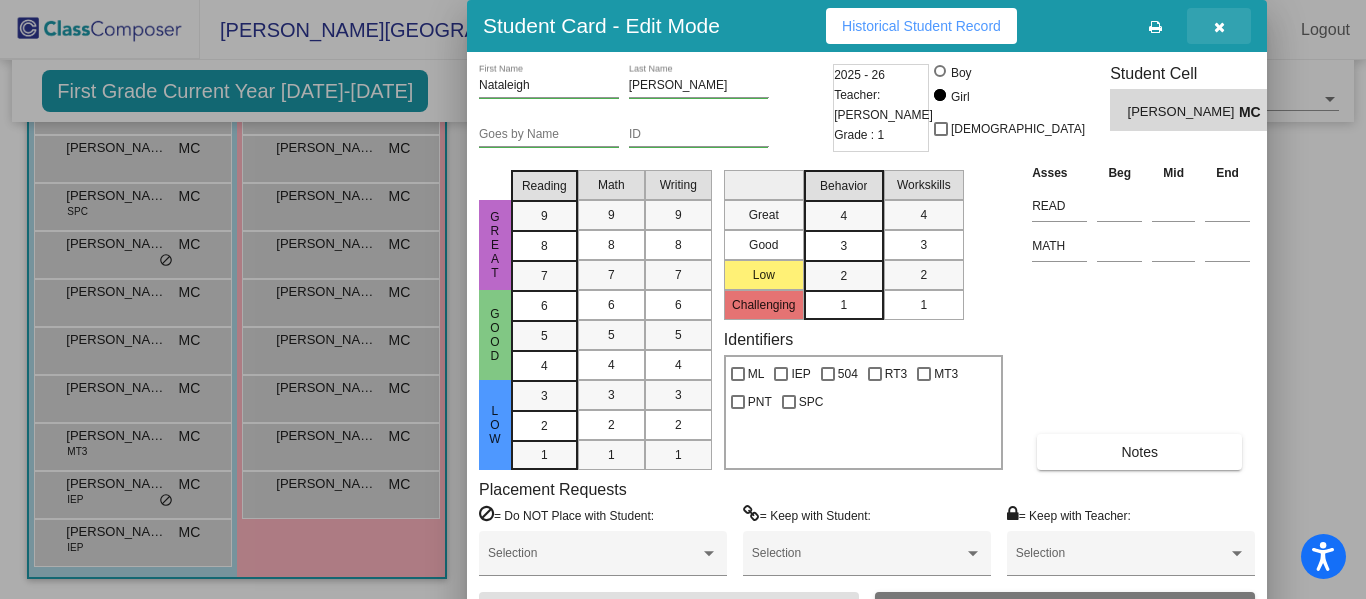 click at bounding box center [1219, 26] 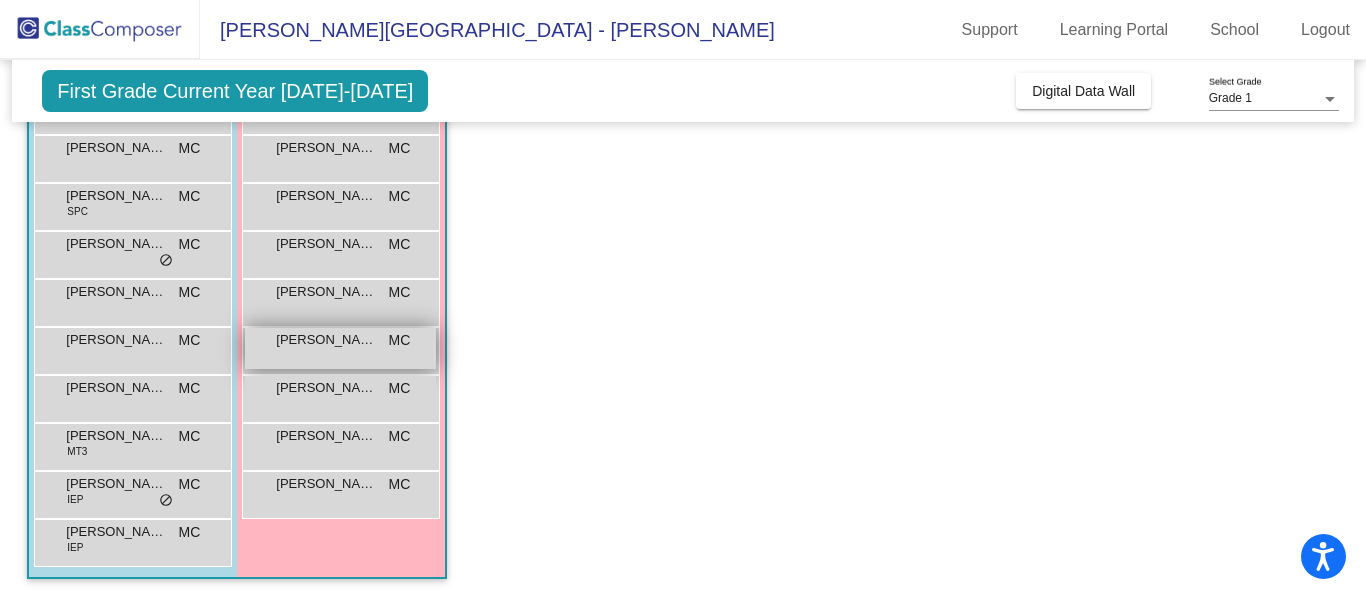 click on "[PERSON_NAME]" at bounding box center (326, 340) 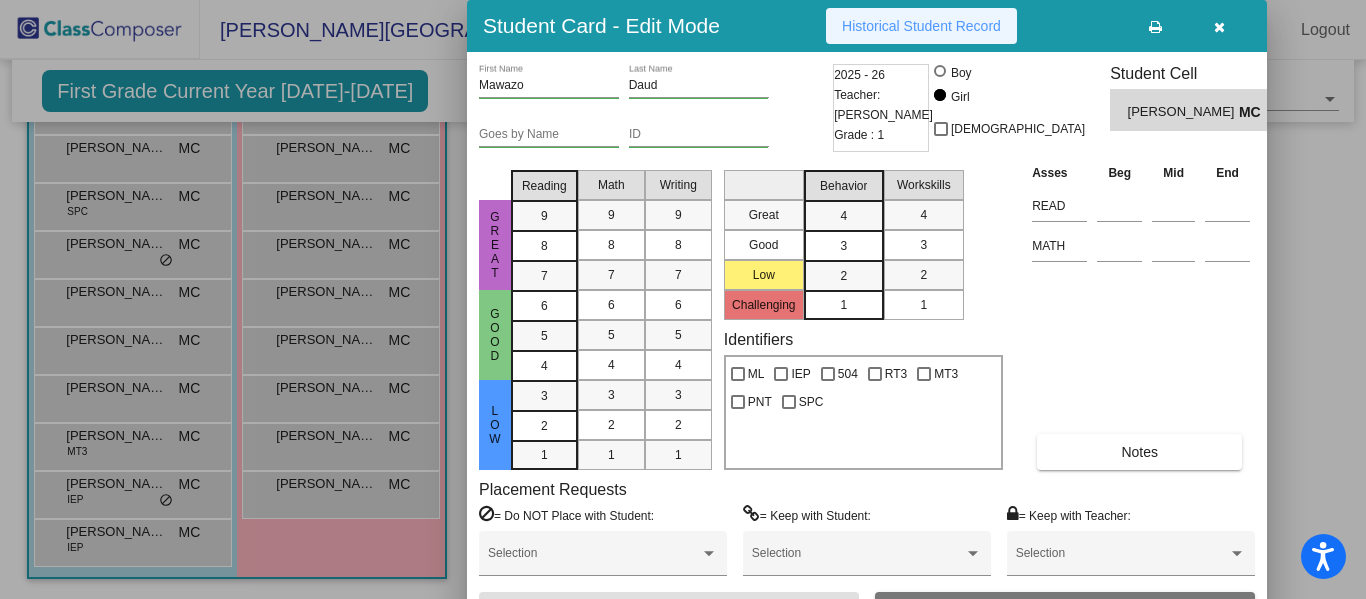 click on "Historical Student Record" at bounding box center [921, 26] 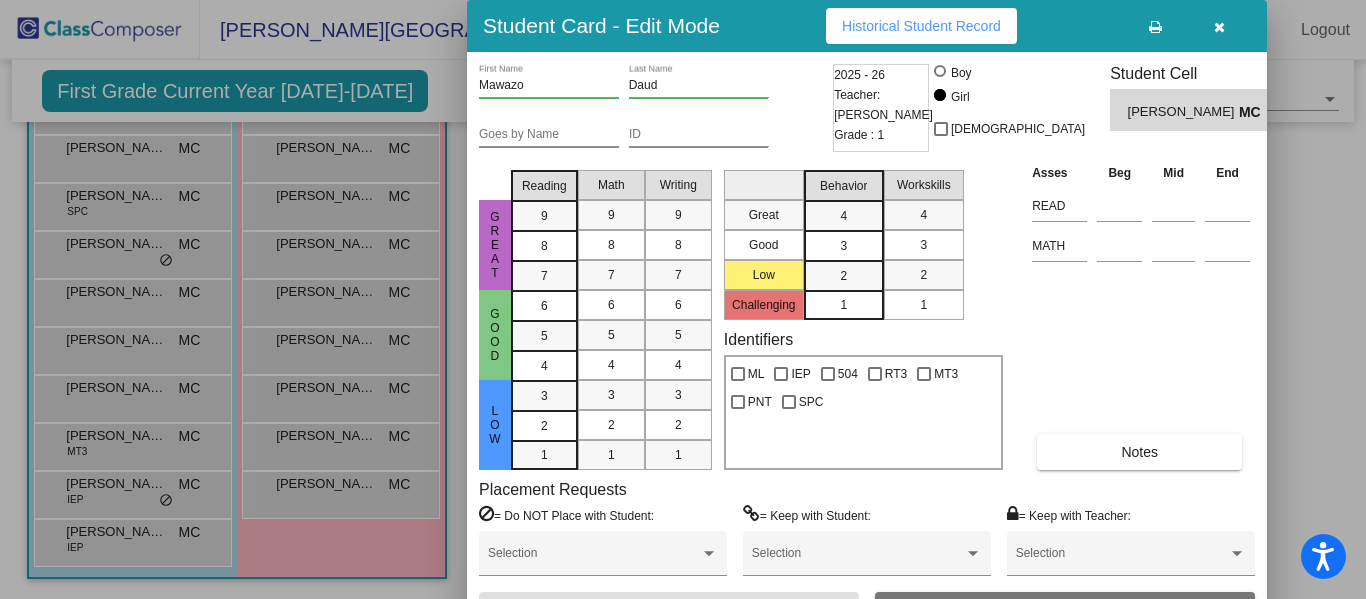 click at bounding box center [1219, 26] 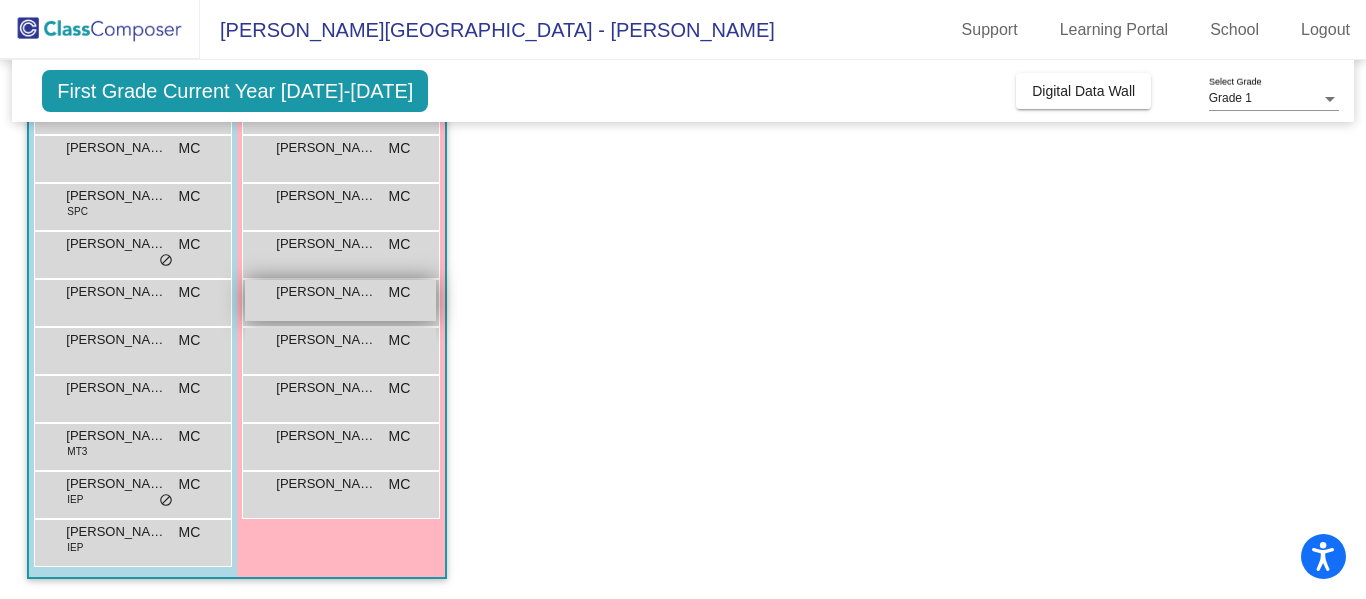 click on "[PERSON_NAME]" at bounding box center [326, 292] 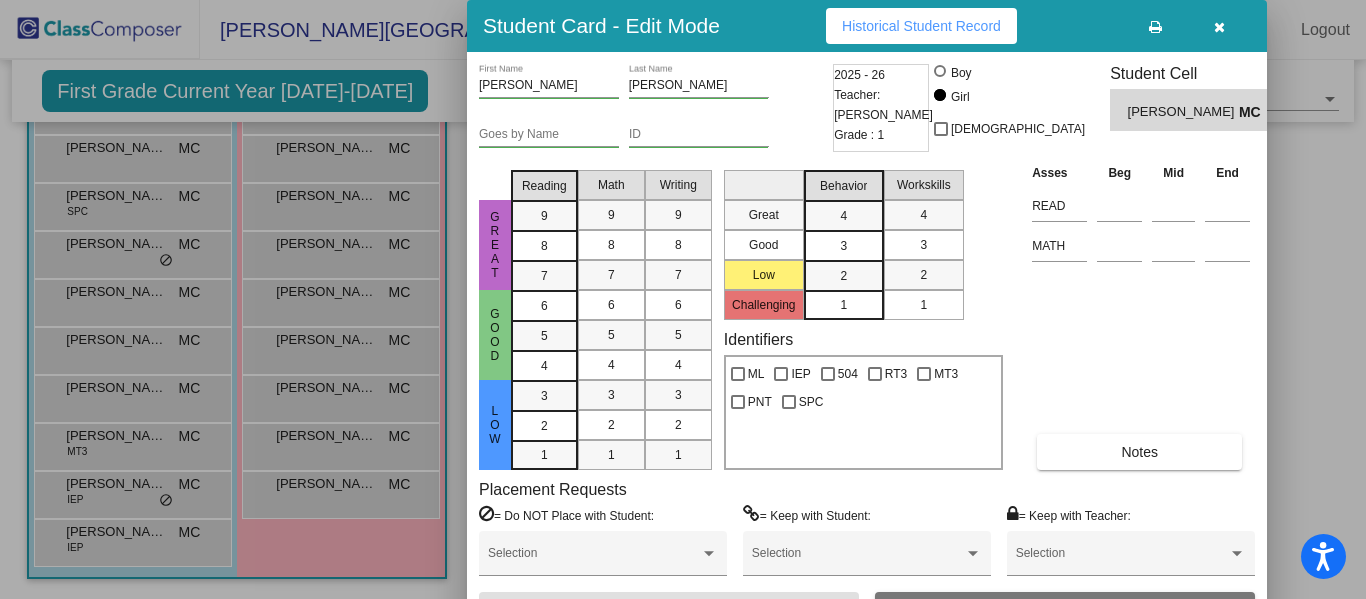 click on "Historical Student Record" at bounding box center [921, 26] 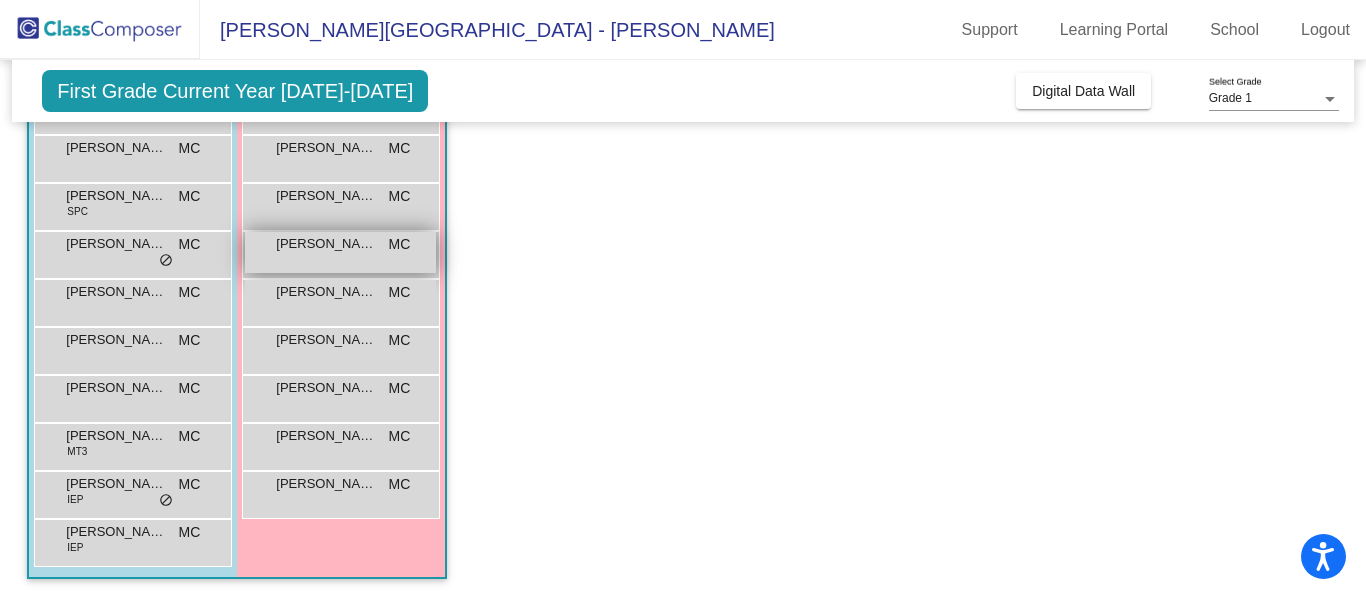 click on "[PERSON_NAME]" at bounding box center (326, 244) 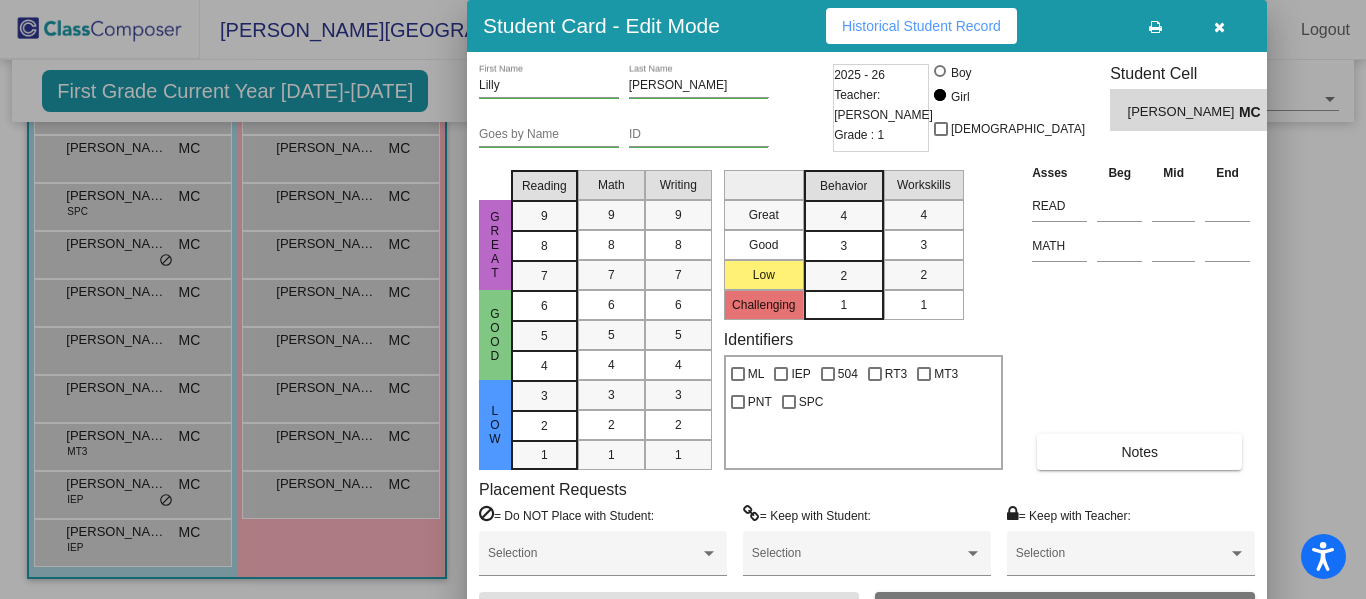 click on "Historical Student Record" at bounding box center (921, 26) 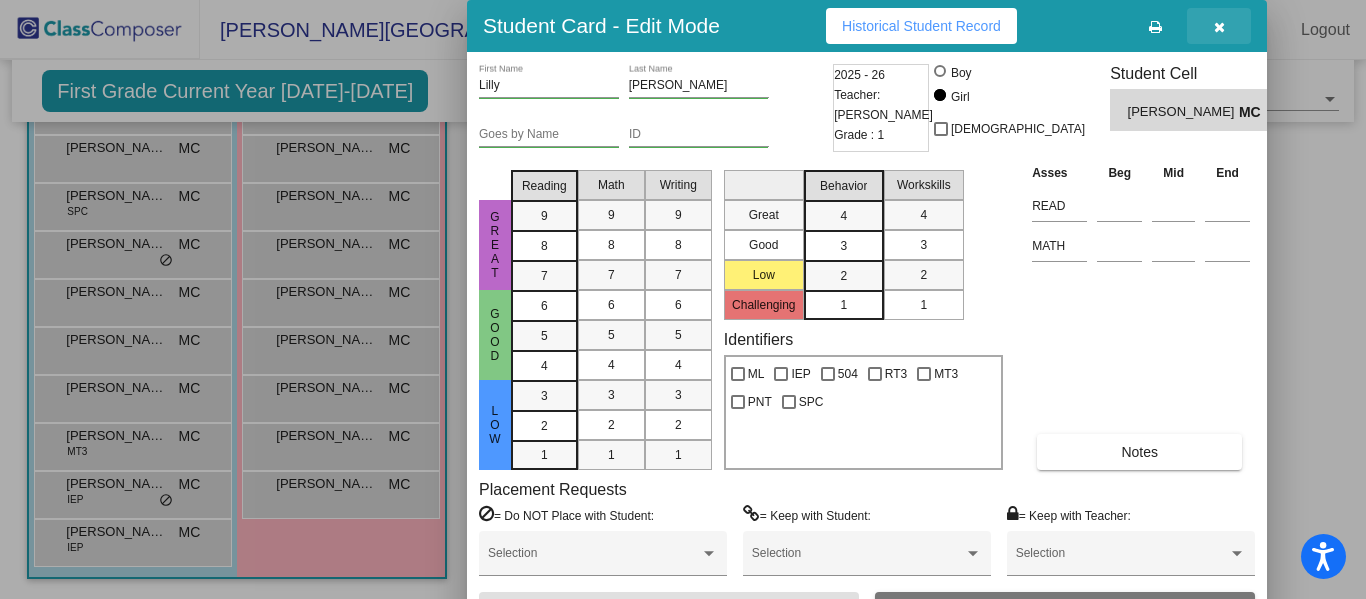 click at bounding box center (1219, 27) 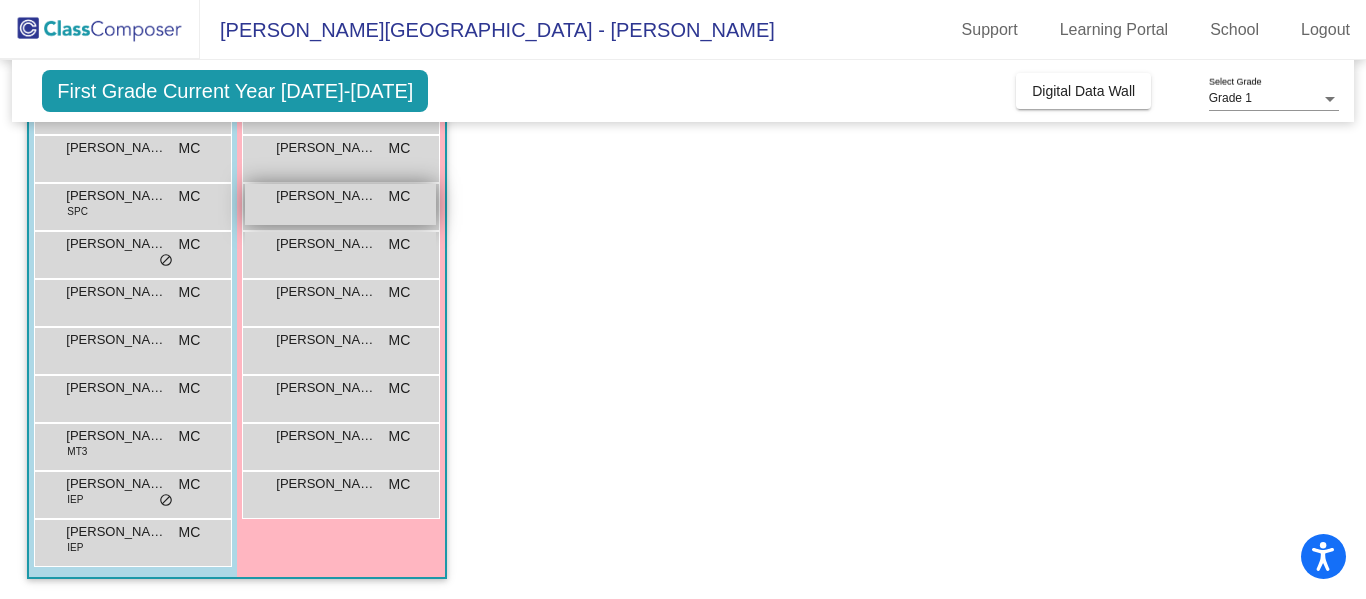 click on "[PERSON_NAME] MC lock do_not_disturb_alt" at bounding box center [340, 204] 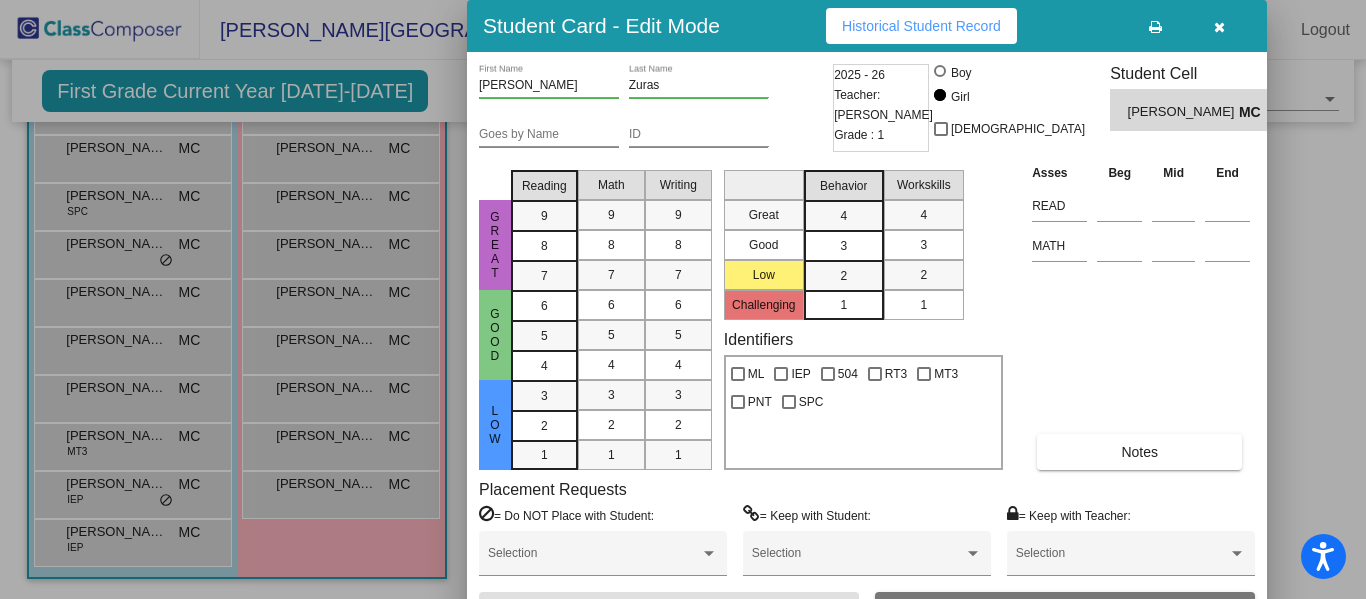 click on "Historical Student Record" at bounding box center [921, 26] 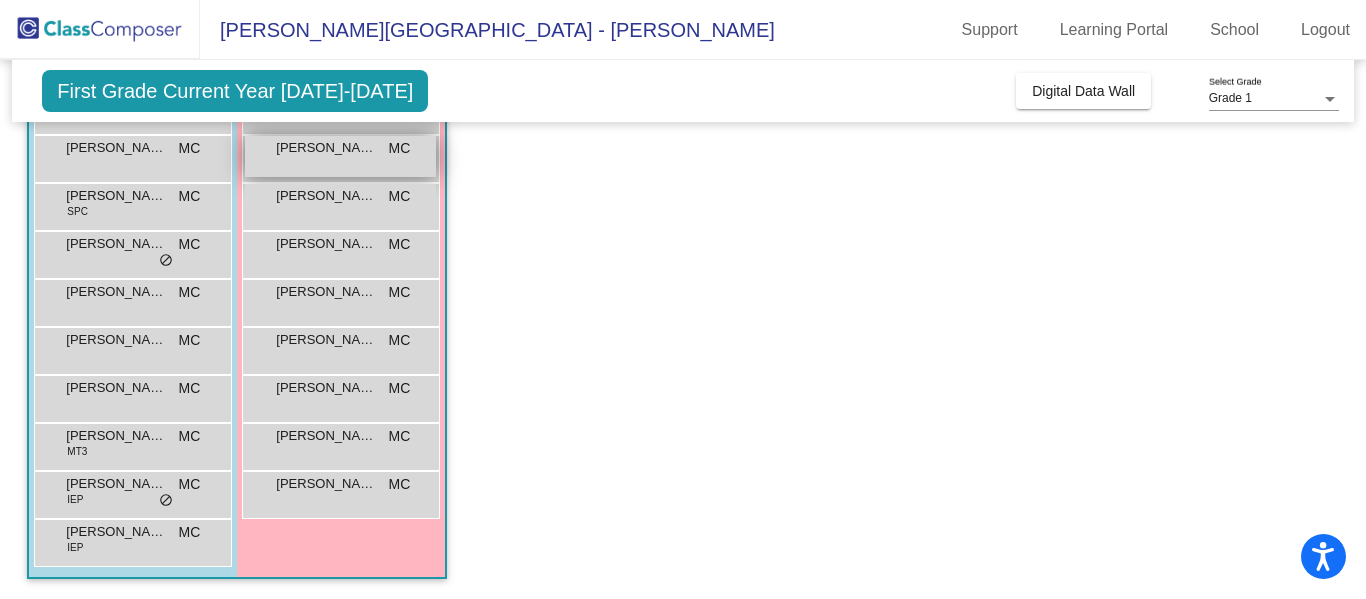 click on "[PERSON_NAME] MC lock do_not_disturb_alt" at bounding box center (340, 156) 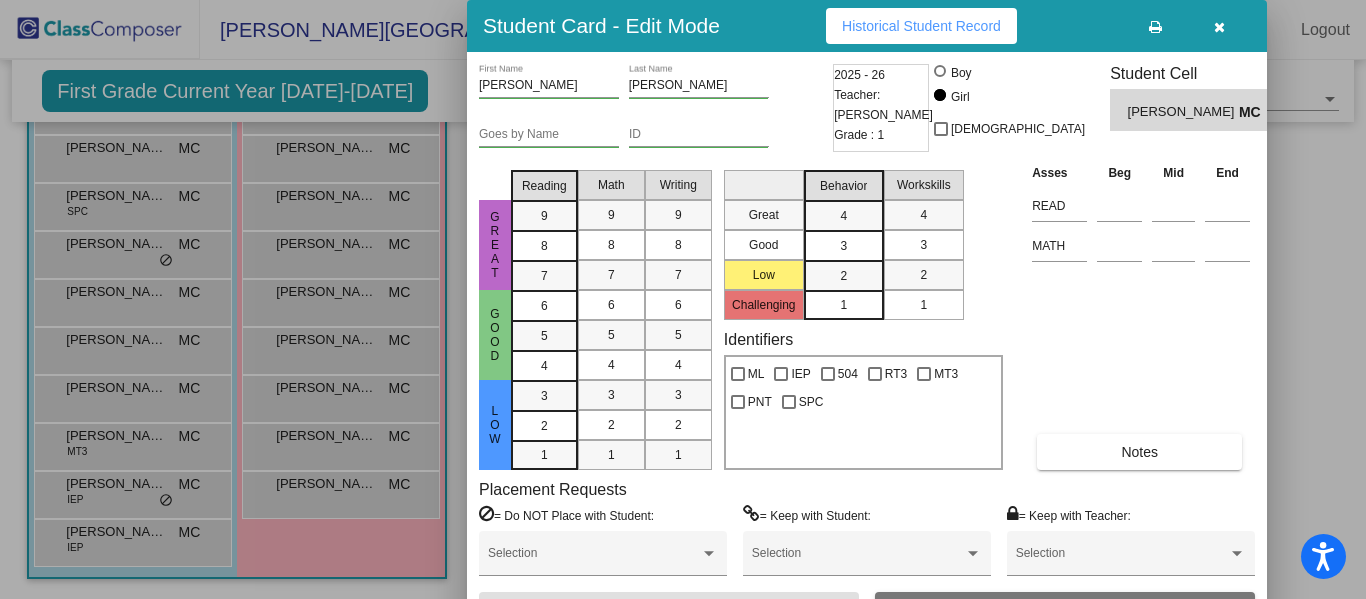 click on "Historical Student Record" at bounding box center (921, 26) 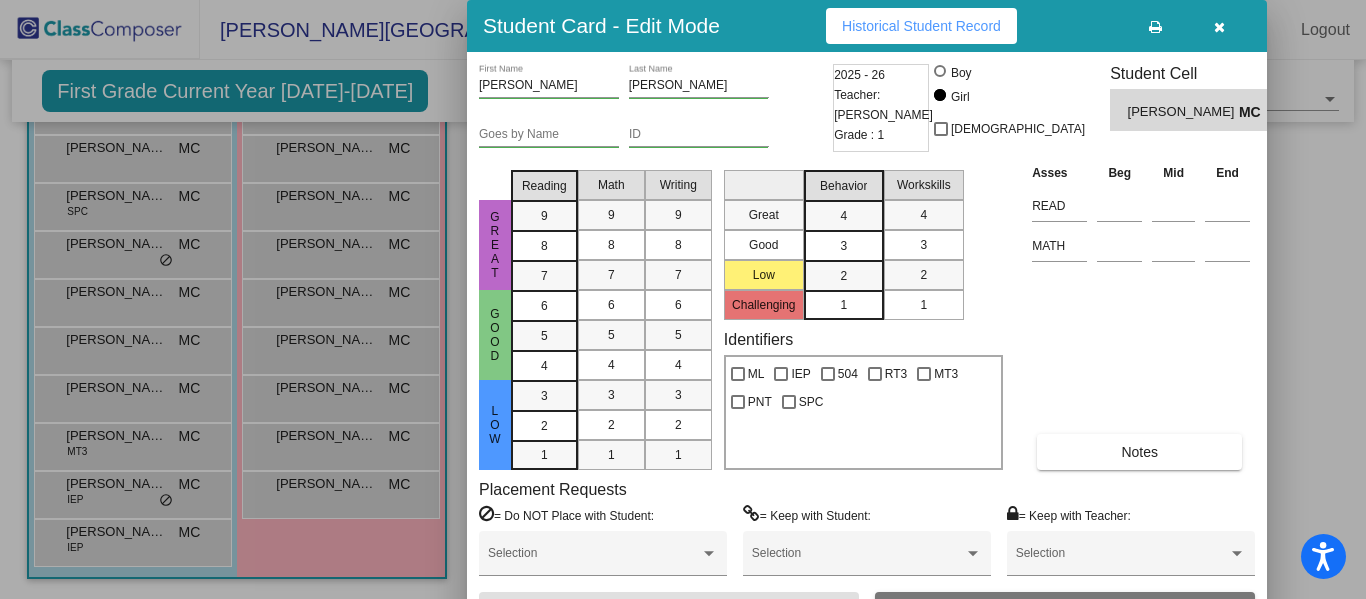 click at bounding box center [1219, 26] 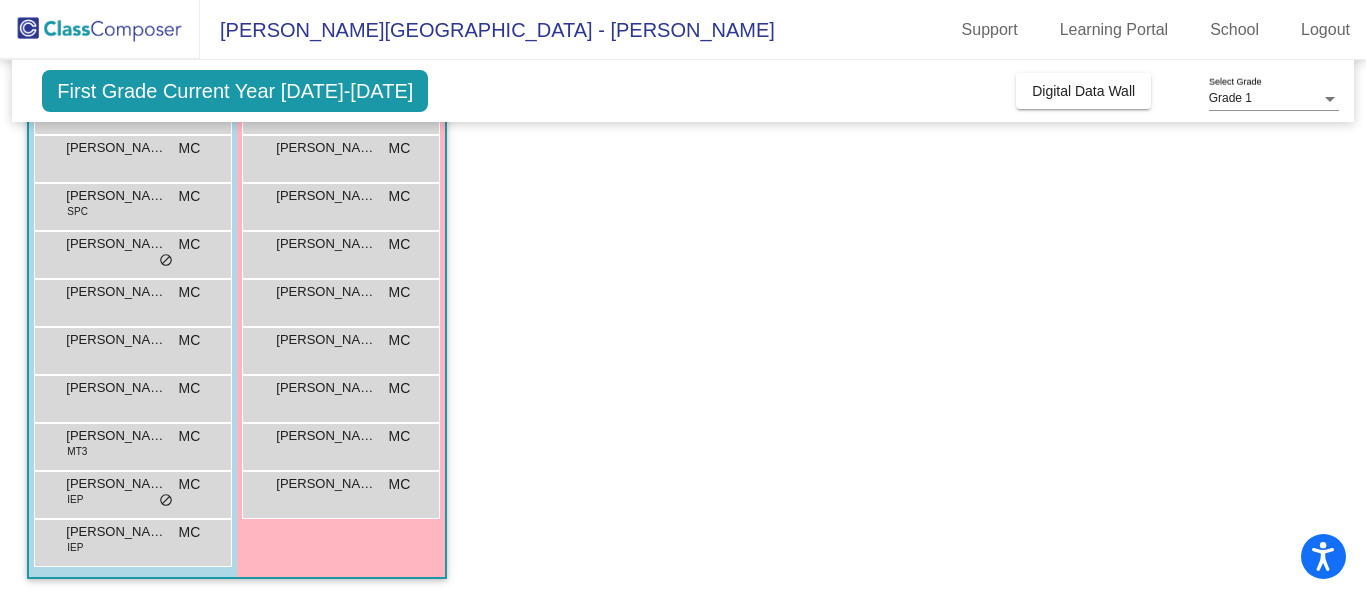 click on "Class 3   - [PERSON_NAME]  picture_as_pdf [PERSON_NAME]  Add Student  First Name Last Name Student Id  (Recommended)   Boy   Girl   [DEMOGRAPHIC_DATA] Add Close  Boys : 12  [PERSON_NAME] SPC MC lock do_not_disturb_alt [PERSON_NAME] MC lock do_not_disturb_alt [PERSON_NAME] MC lock do_not_disturb_alt [PERSON_NAME] [PERSON_NAME] MC lock do_not_disturb_alt [PERSON_NAME] [PERSON_NAME] SPC MC lock do_not_disturb_alt [PERSON_NAME] MC lock do_not_disturb_alt [PERSON_NAME] MC lock do_not_disturb_alt [PERSON_NAME] MC lock do_not_disturb_alt Nixen [PERSON_NAME] MC lock do_not_disturb_alt [PERSON_NAME] MT3 MC lock do_not_disturb_alt [PERSON_NAME] Commodore IEP MC lock do_not_disturb_alt [PERSON_NAME] IEP MC lock do_not_disturb_alt Girls: 11 [PERSON_NAME] 504 MC lock do_not_disturb_alt [PERSON_NAME] MC lock do_not_disturb_alt [PERSON_NAME] Corner MC lock do_not_disturb_alt [PERSON_NAME] MC lock do_not_disturb_alt [PERSON_NAME] MC lock do_not_disturb_alt [PERSON_NAME] MC lock do_not_disturb_alt [PERSON_NAME] MC lock do_not_disturb_alt [PERSON_NAME] MC lock MC lock MC" 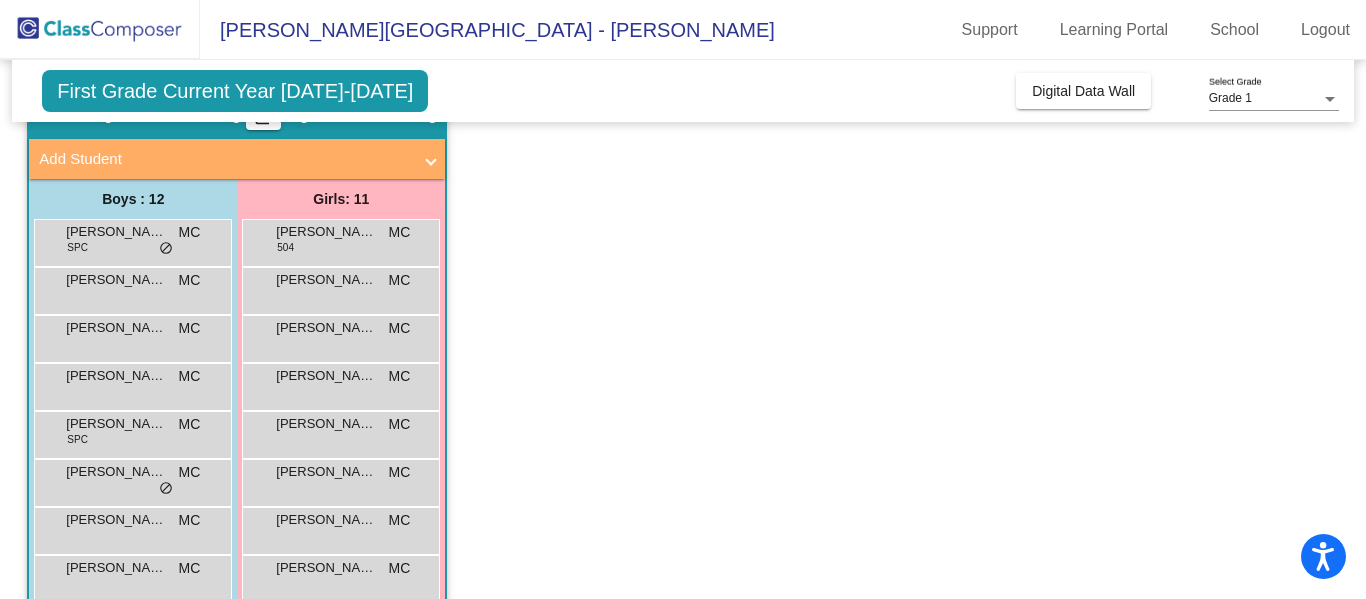 scroll, scrollTop: 89, scrollLeft: 0, axis: vertical 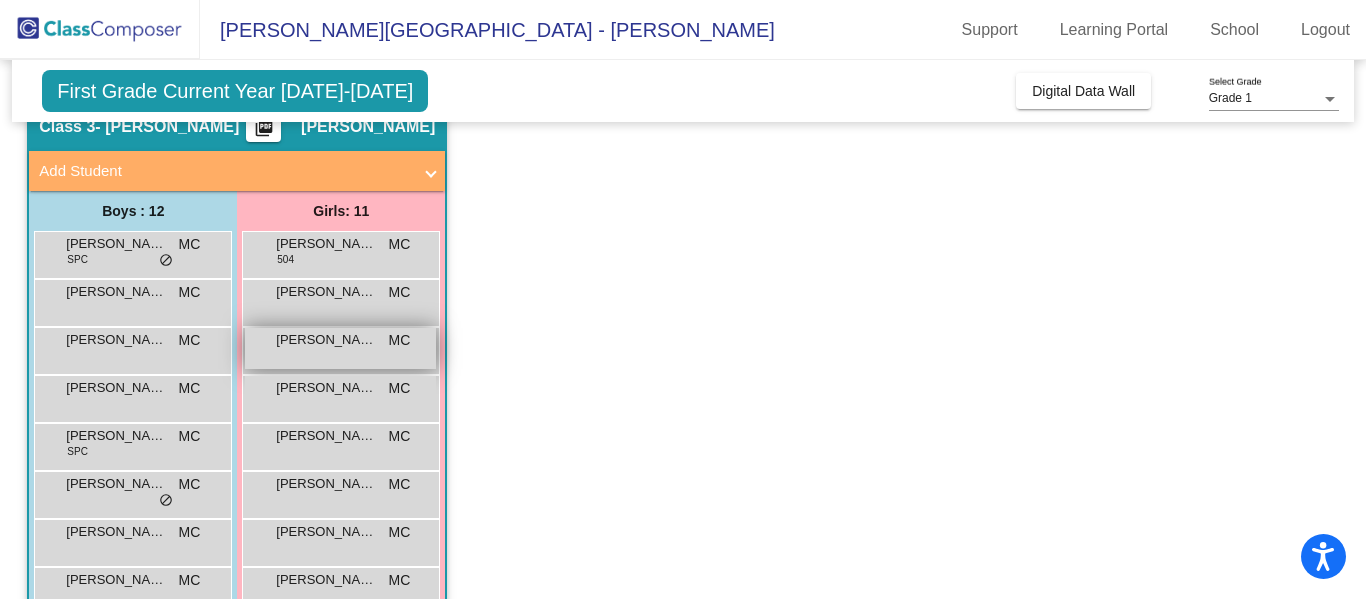 click on "[PERSON_NAME] Corner" at bounding box center (326, 340) 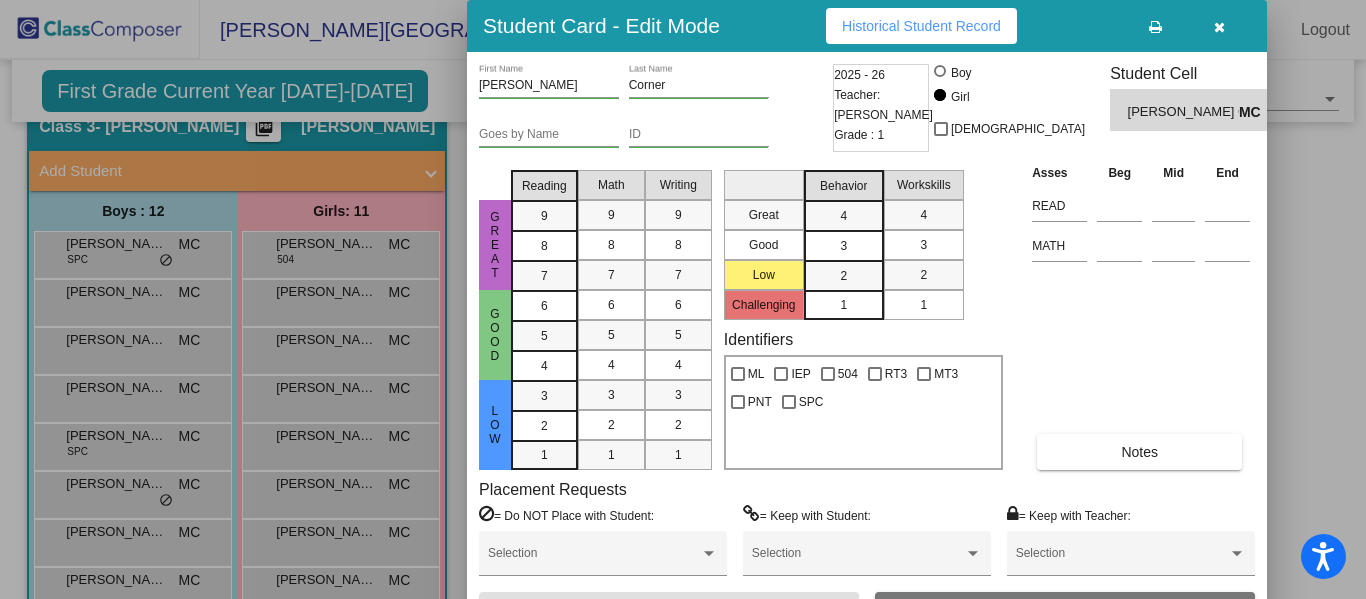 click on "Historical Student Record" at bounding box center [921, 26] 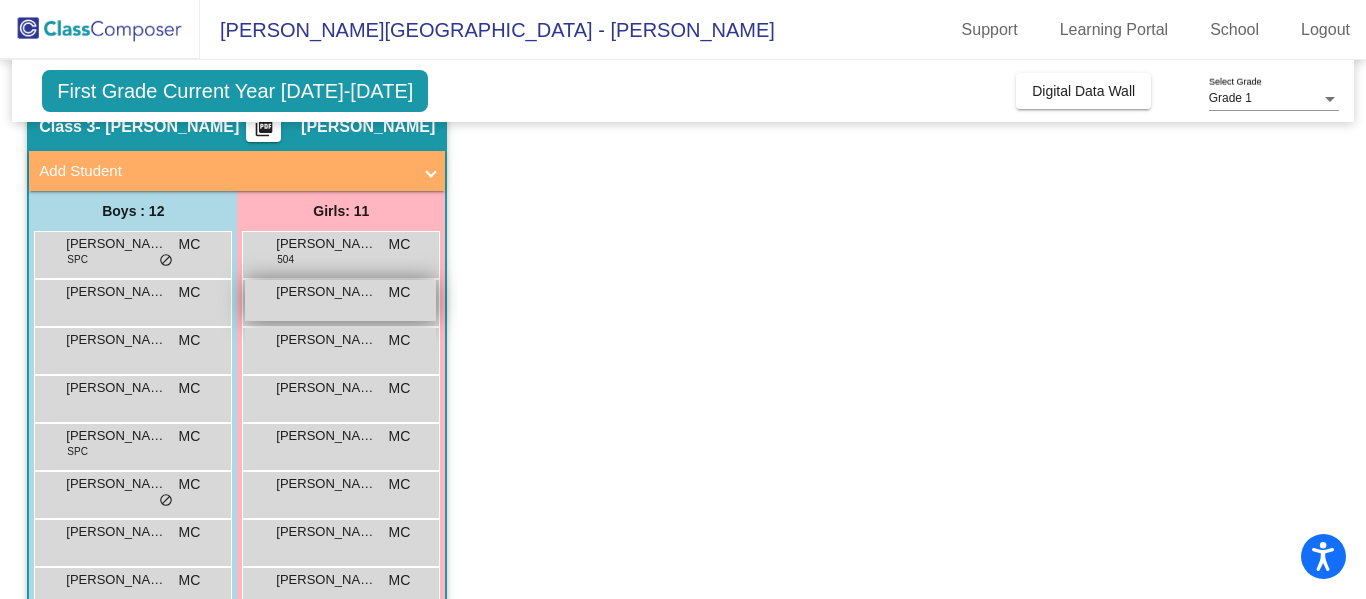 click on "[PERSON_NAME] MC lock do_not_disturb_alt" at bounding box center (340, 300) 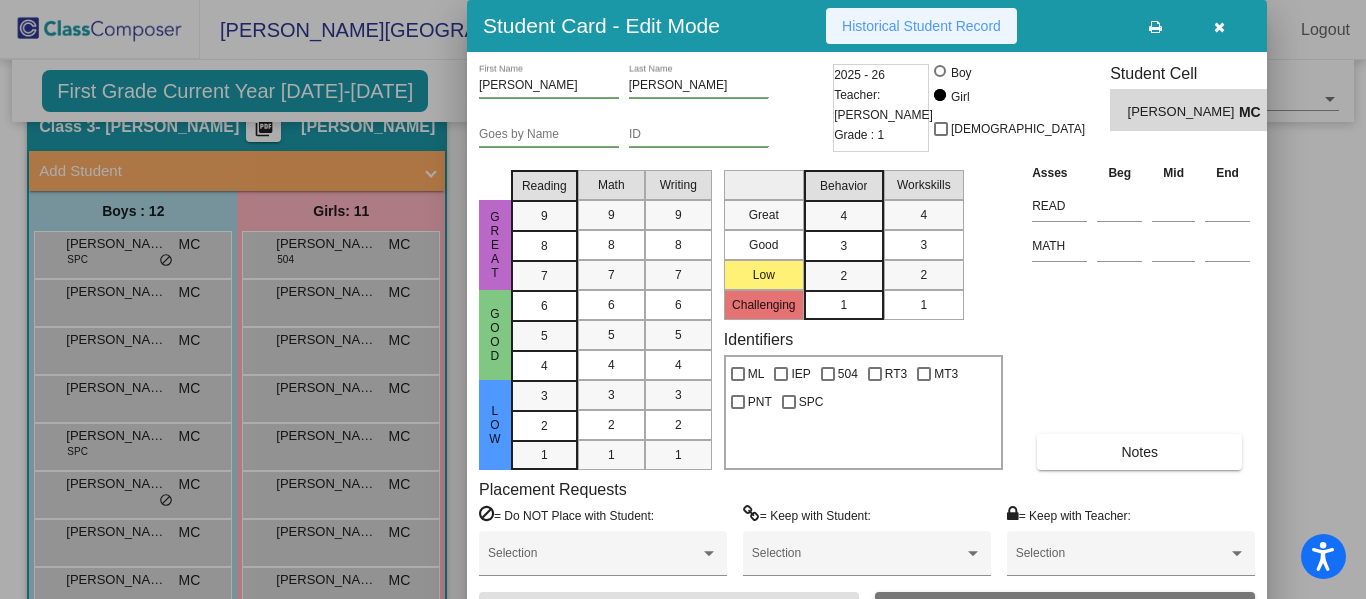 click on "Historical Student Record" at bounding box center [921, 26] 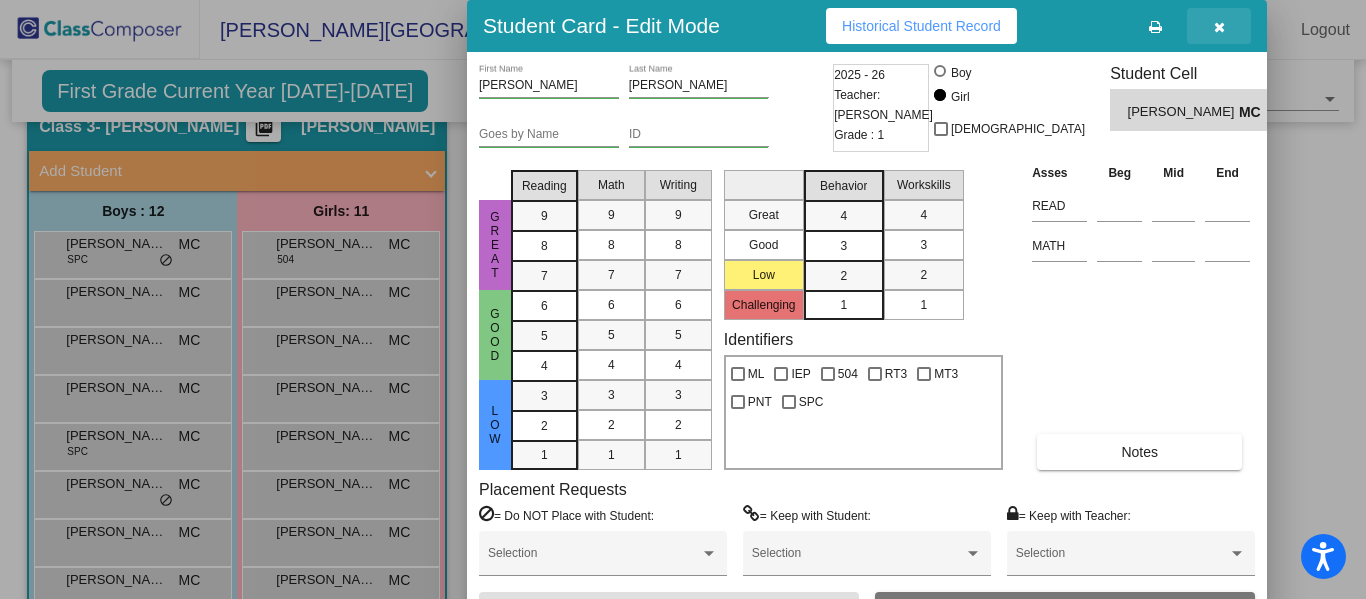 click at bounding box center [1219, 27] 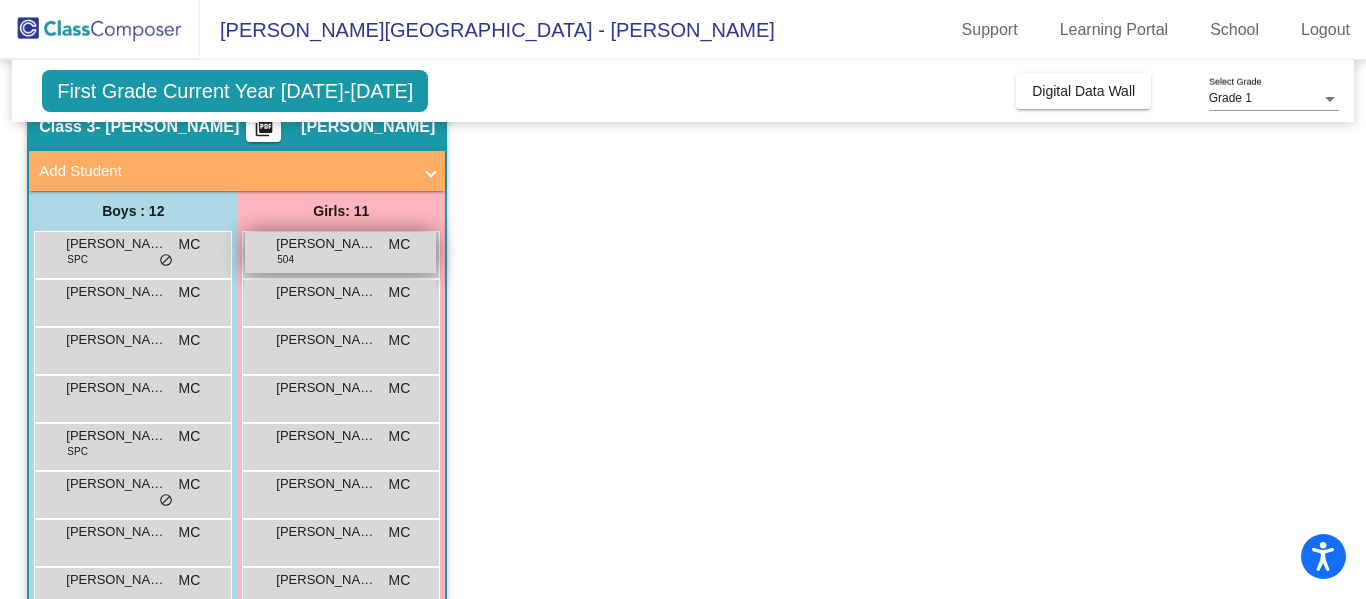 click on "[PERSON_NAME] 504 MC lock do_not_disturb_alt" at bounding box center (340, 252) 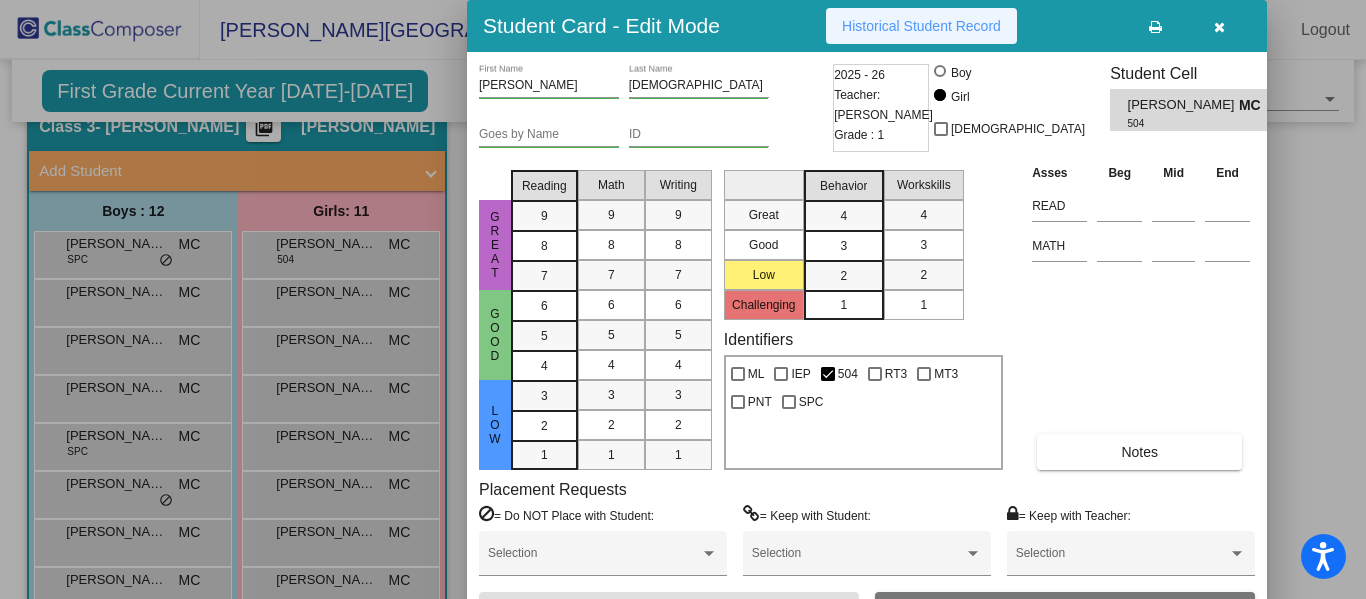 click on "Historical Student Record" at bounding box center (921, 26) 